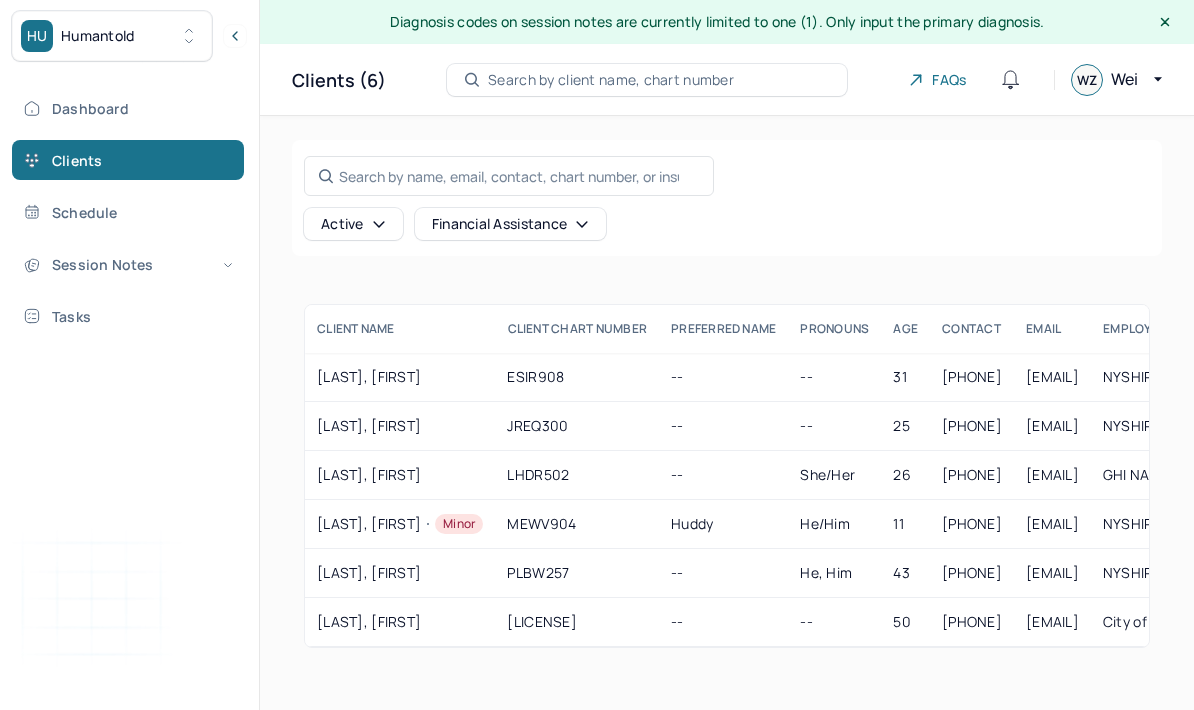 scroll, scrollTop: 80, scrollLeft: 0, axis: vertical 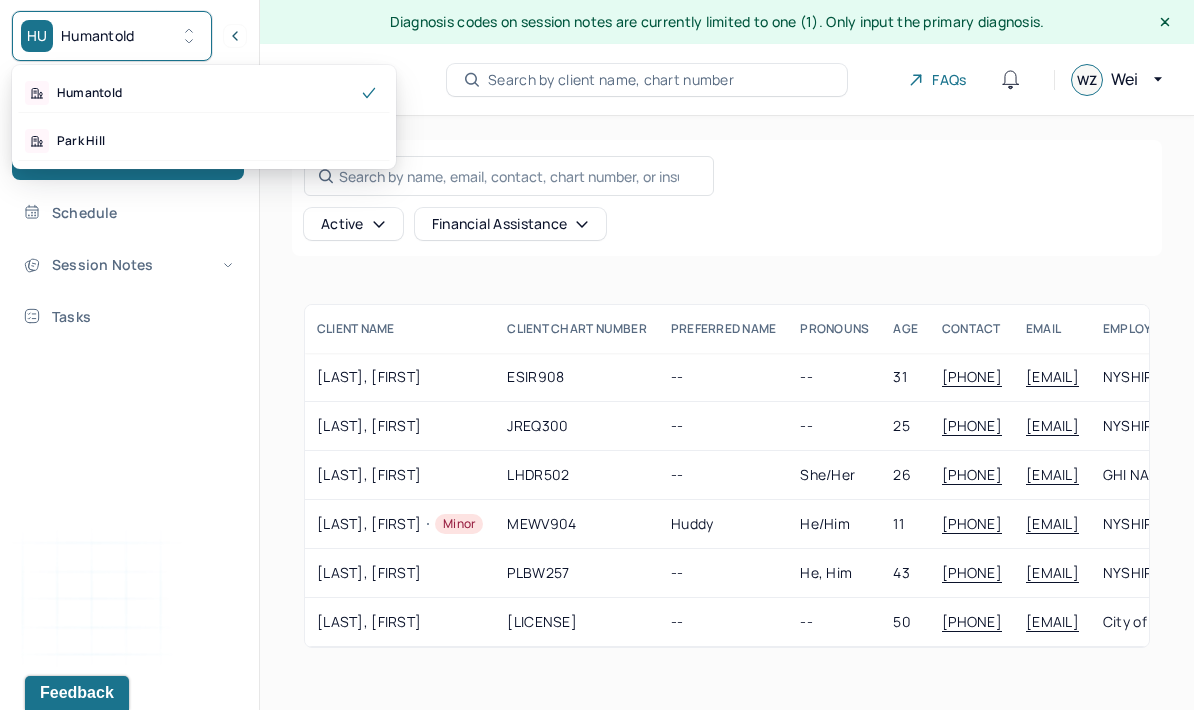 click 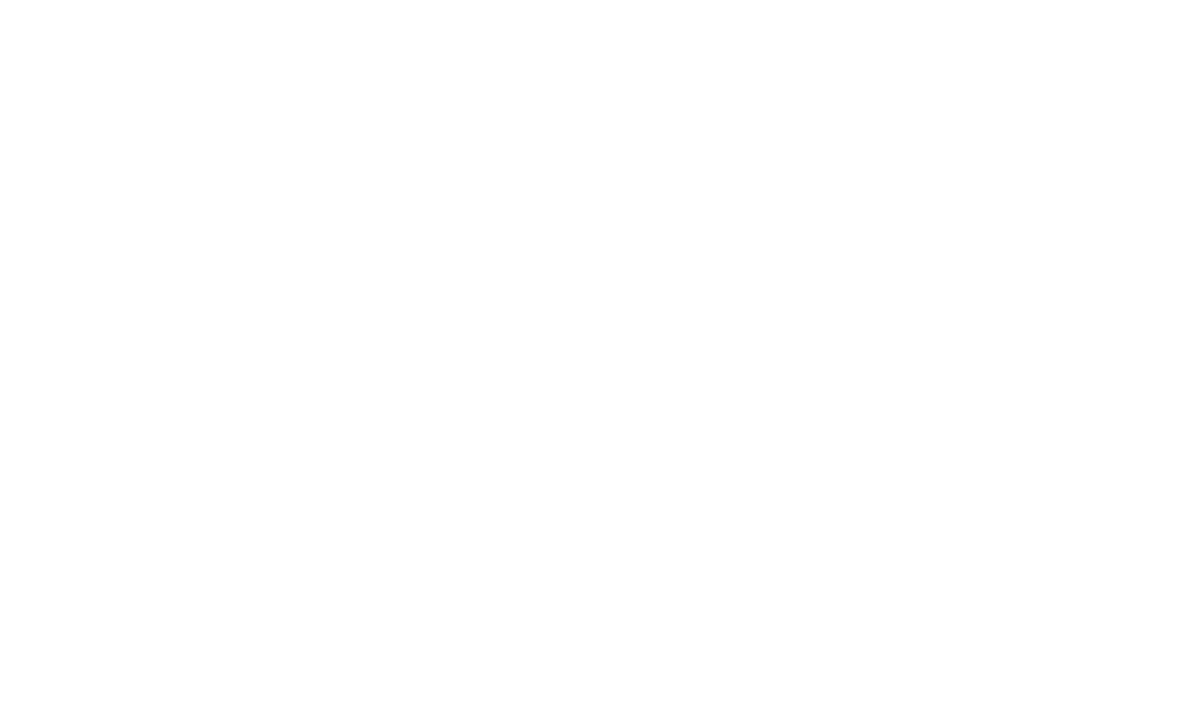 scroll, scrollTop: 0, scrollLeft: 0, axis: both 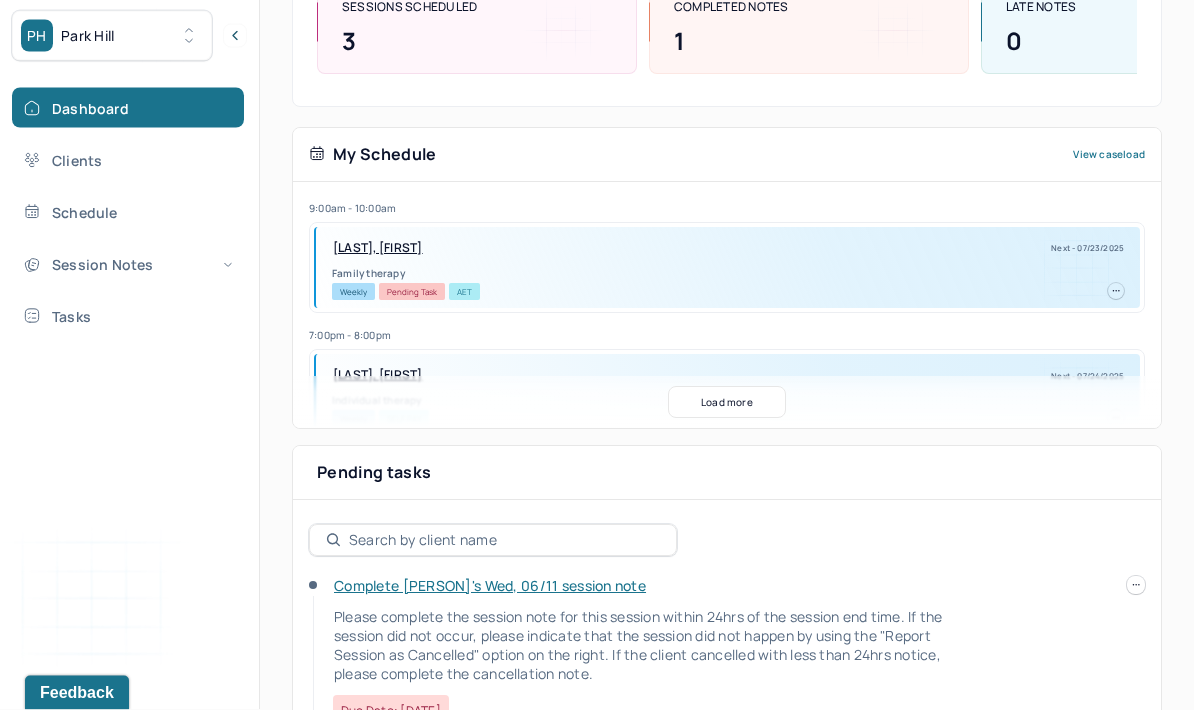 click 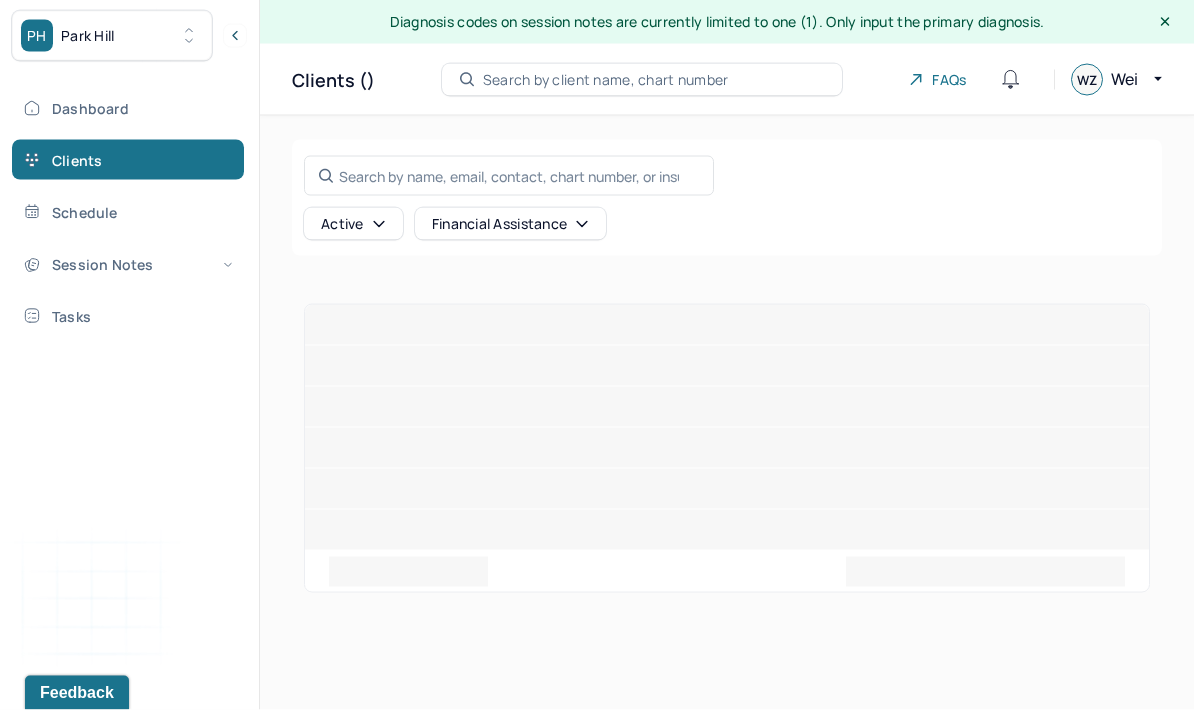 scroll, scrollTop: 80, scrollLeft: 0, axis: vertical 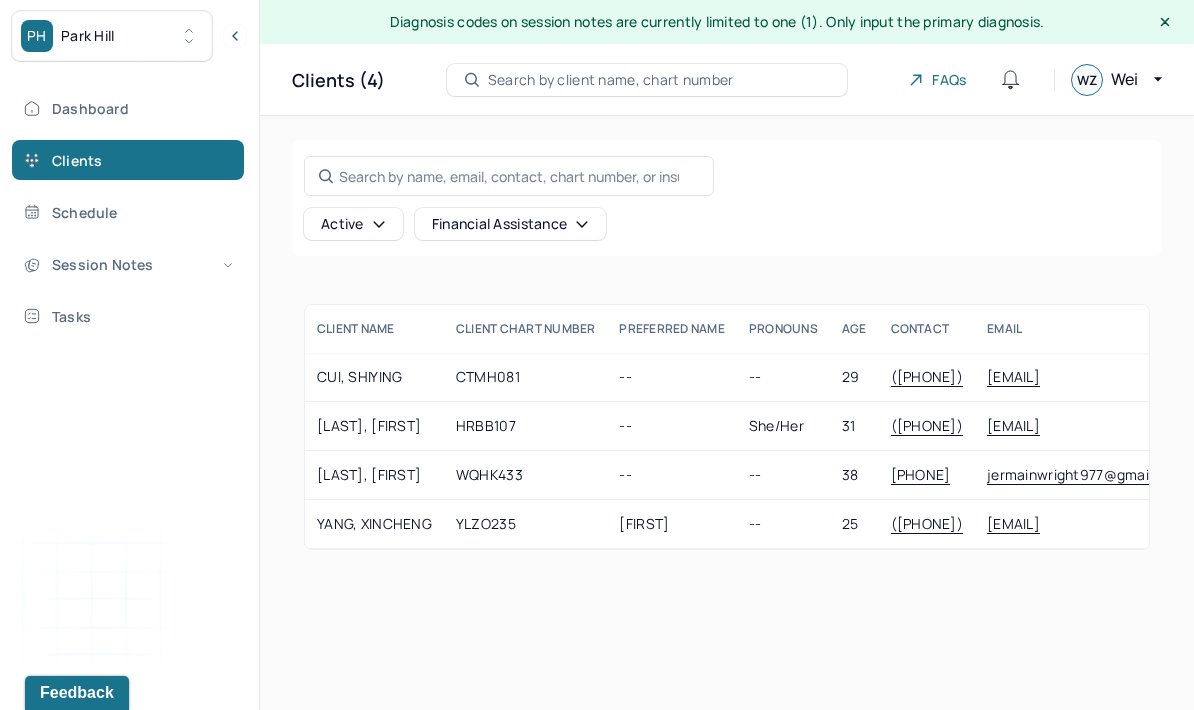 click on "YANG, XINCHENG" at bounding box center [374, 524] 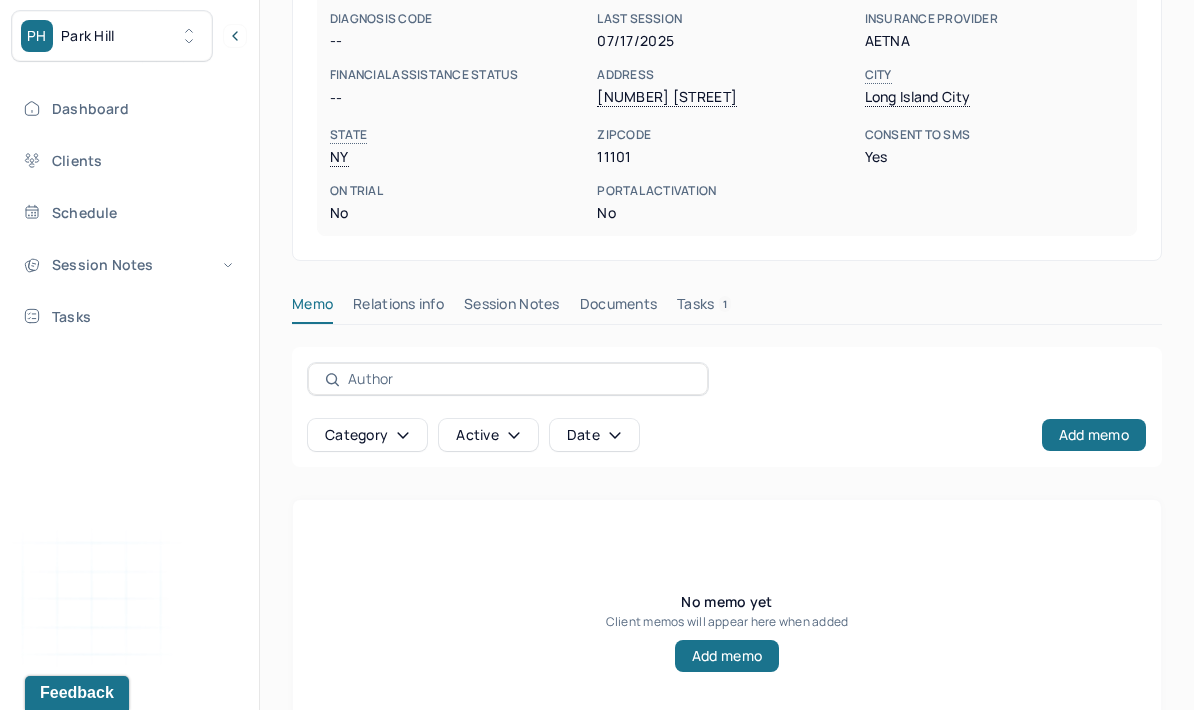 click on "Relations info" at bounding box center (398, 308) 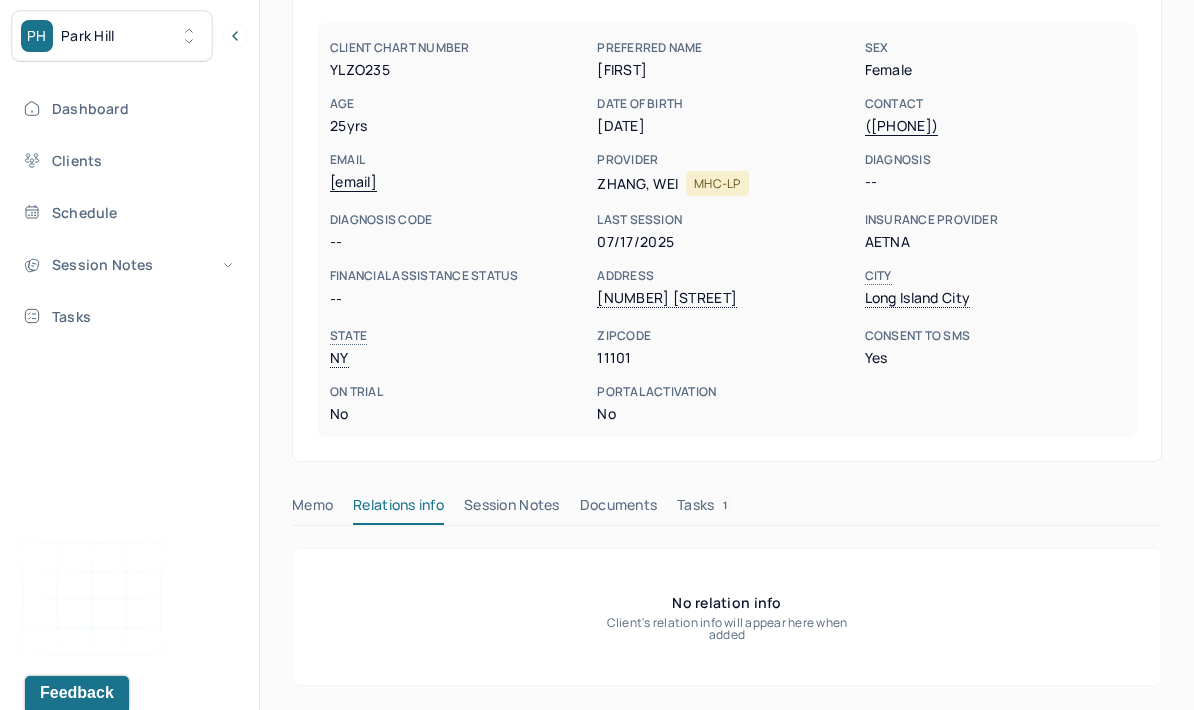 scroll, scrollTop: 223, scrollLeft: 0, axis: vertical 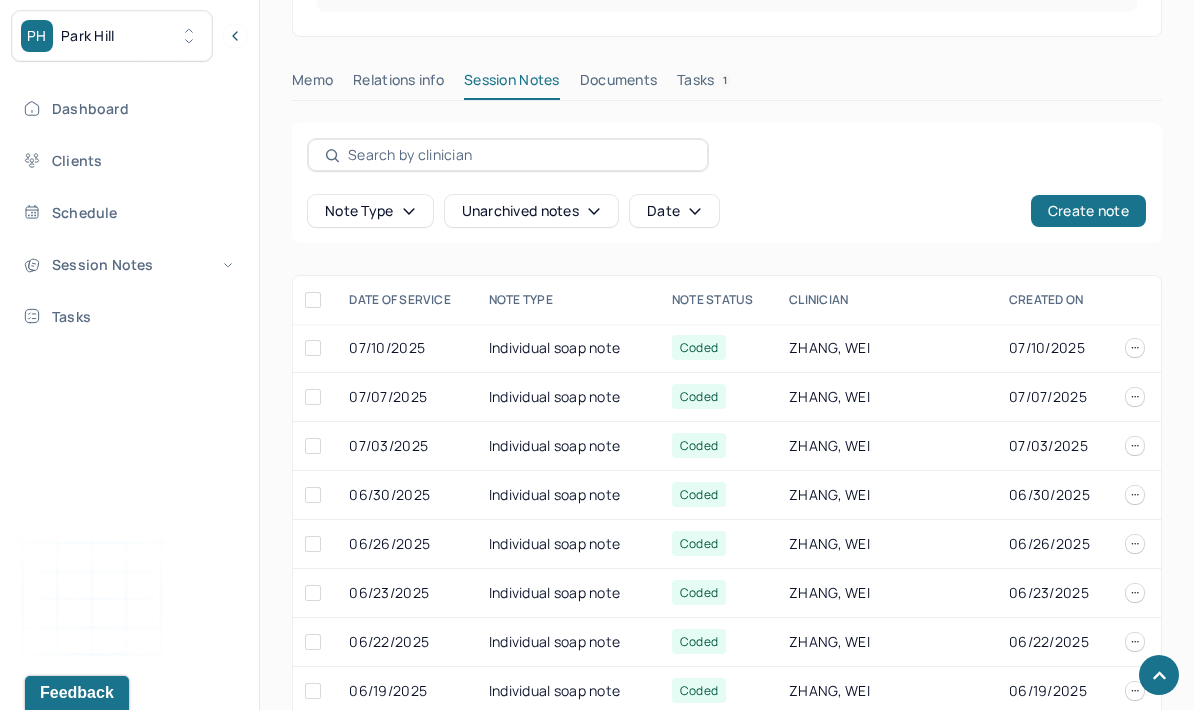 click on "Create note" at bounding box center [1088, 211] 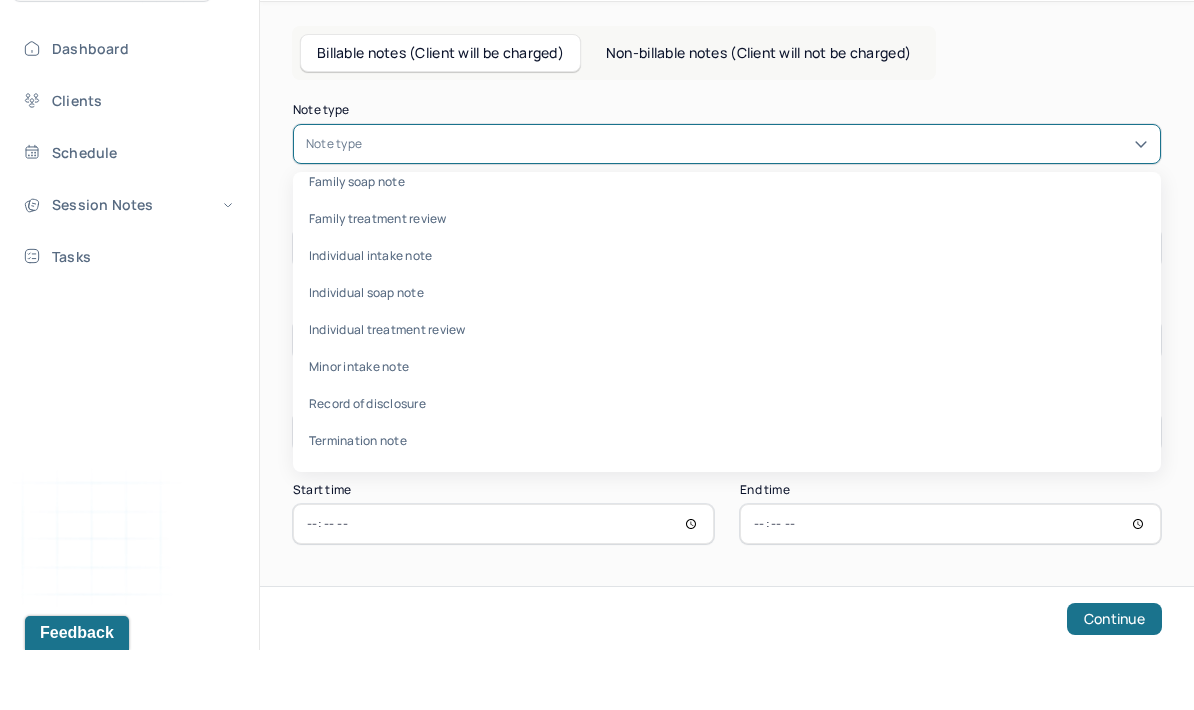 scroll, scrollTop: 96, scrollLeft: 0, axis: vertical 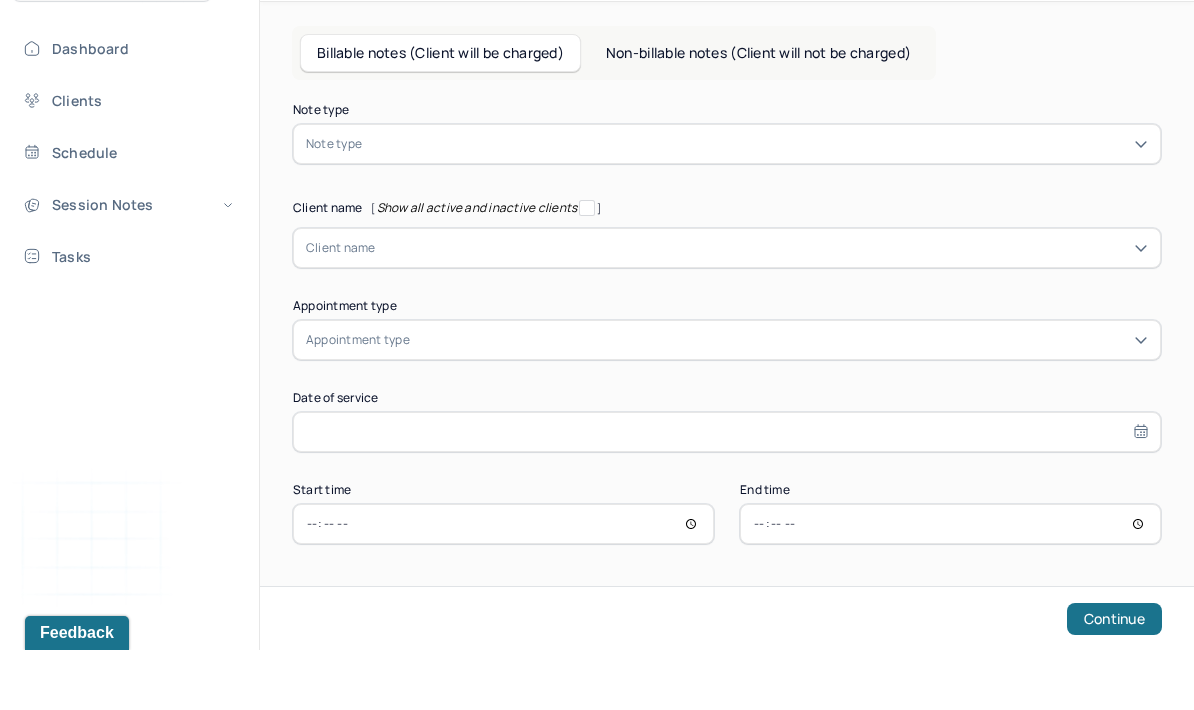 type on "16:13" 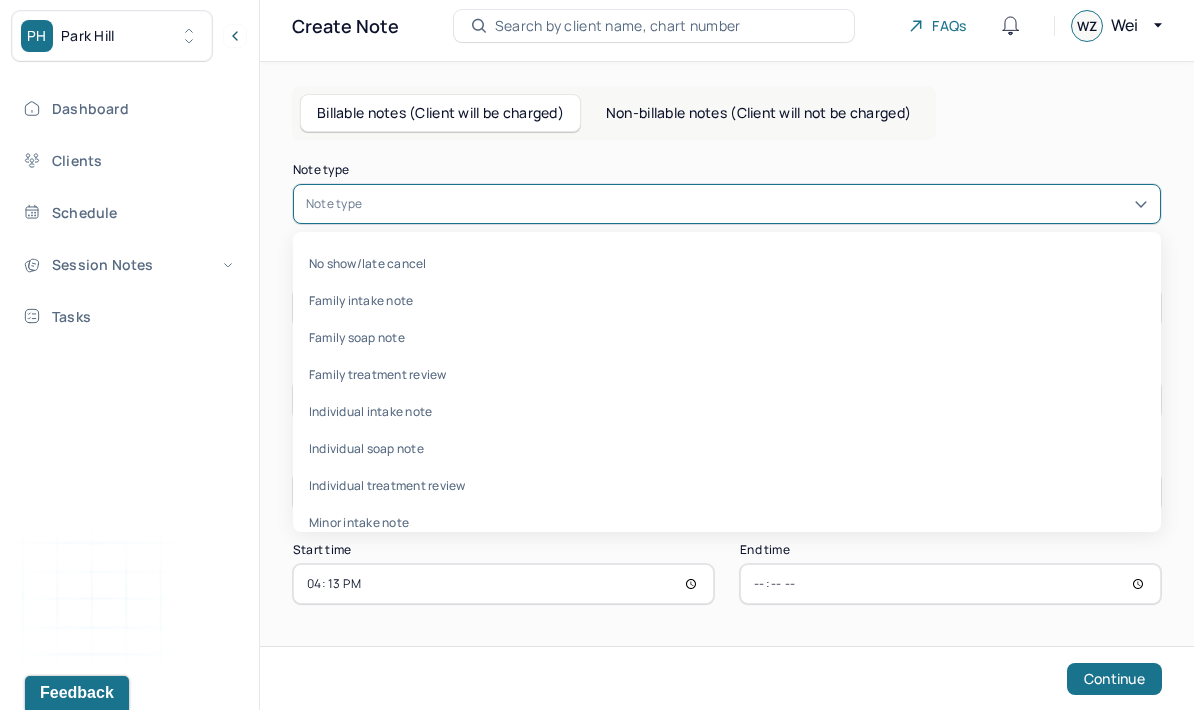 click on "Individual soap note" at bounding box center (727, 448) 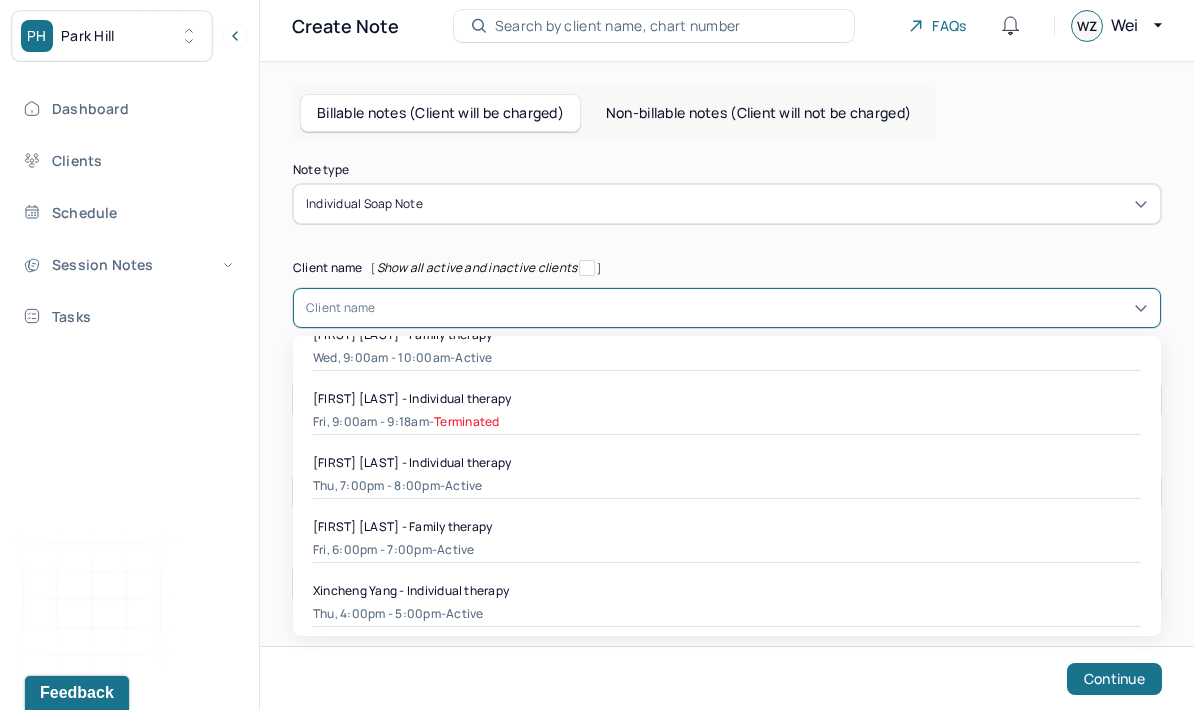 scroll, scrollTop: 83, scrollLeft: 0, axis: vertical 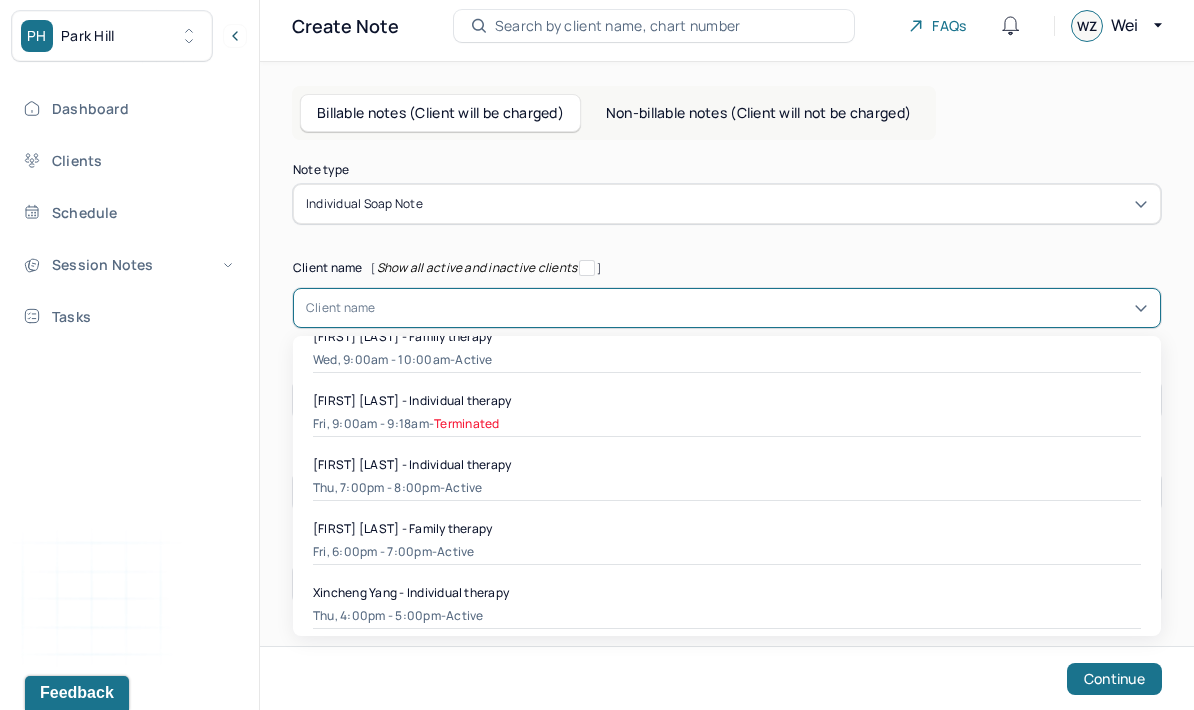 click on "Xincheng Yang - Individual therapy" at bounding box center [411, 592] 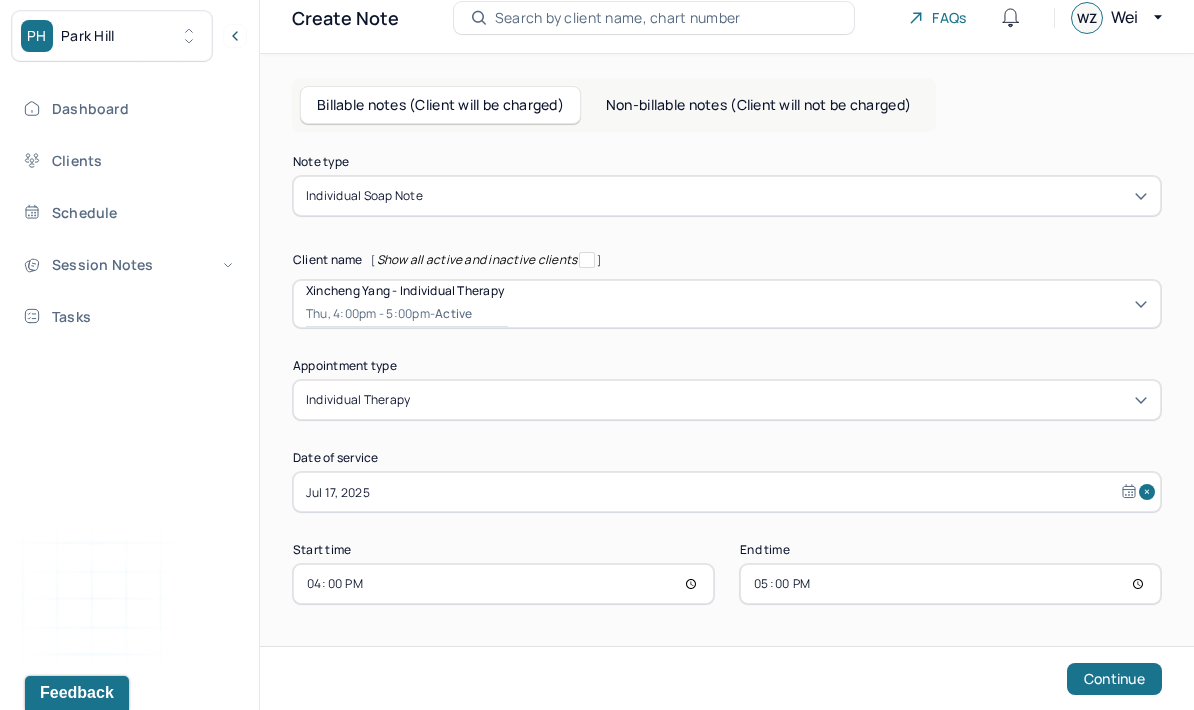 click on "16:00" at bounding box center [503, 584] 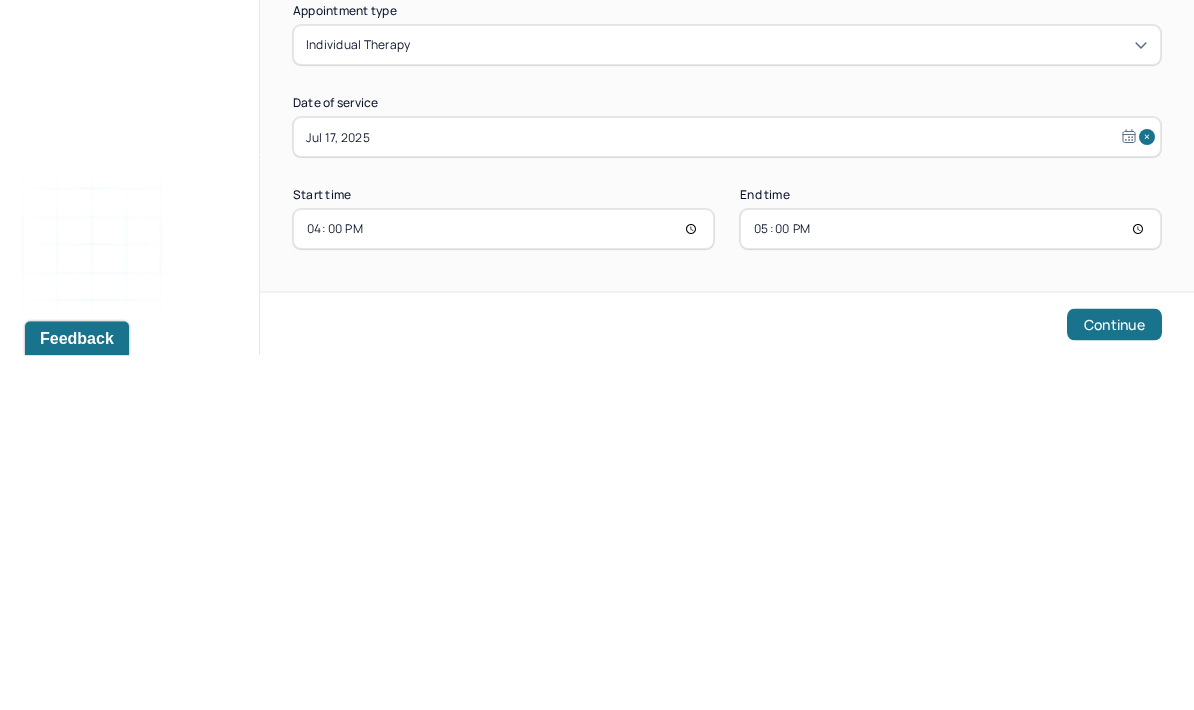 select on "6" 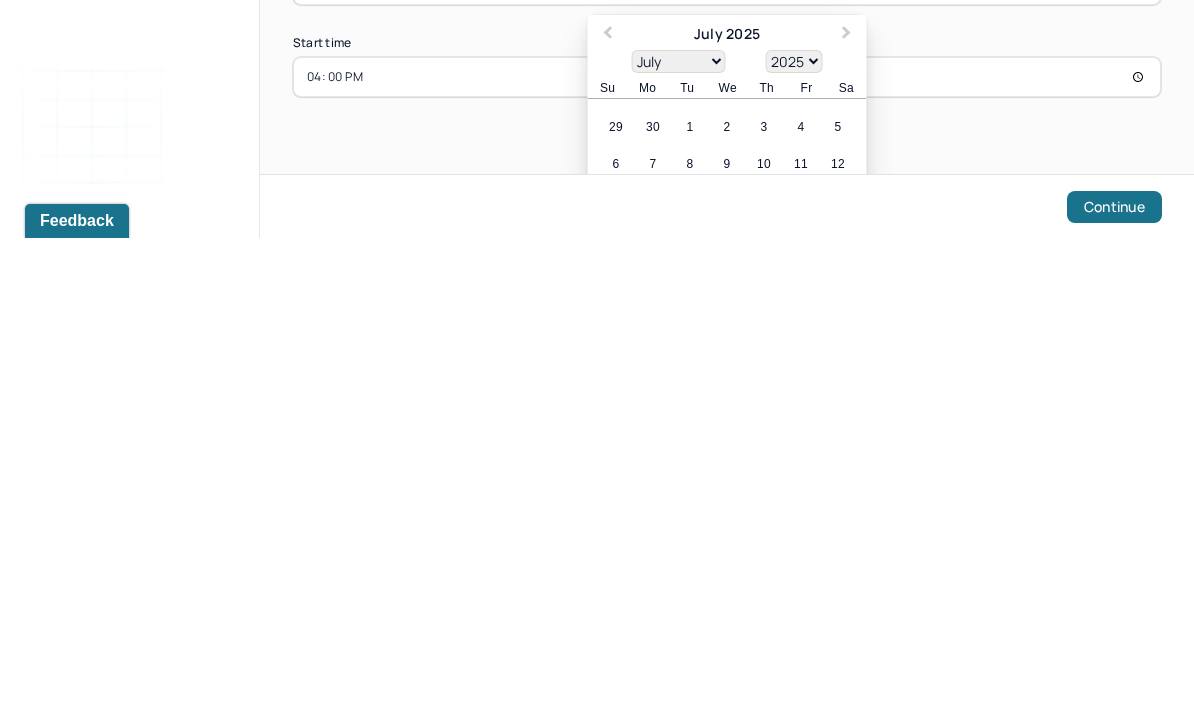 scroll, scrollTop: 115, scrollLeft: 0, axis: vertical 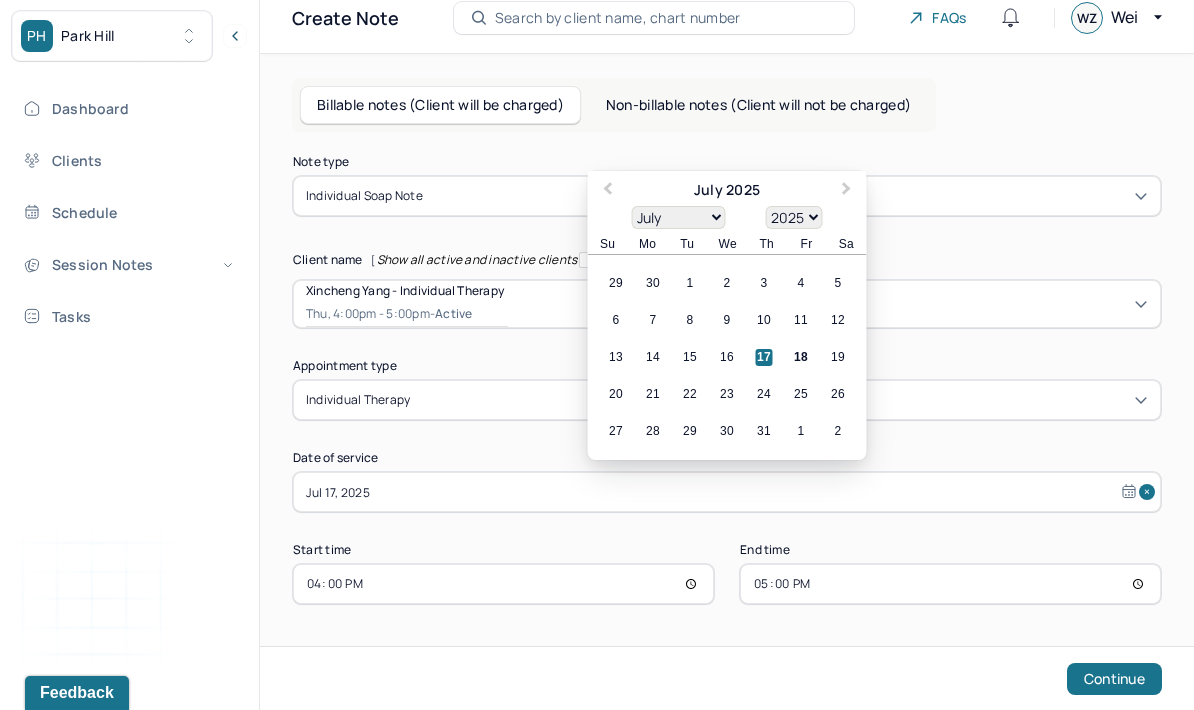 click on "18" at bounding box center (801, 357) 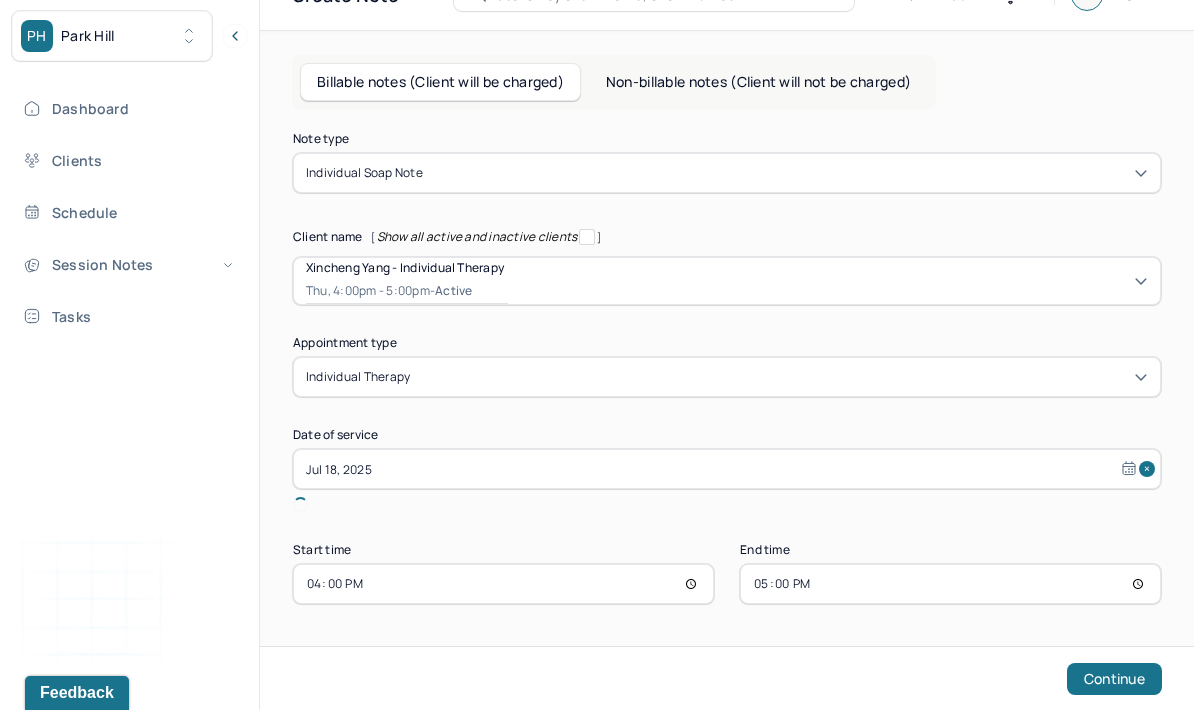 scroll, scrollTop: 80, scrollLeft: 0, axis: vertical 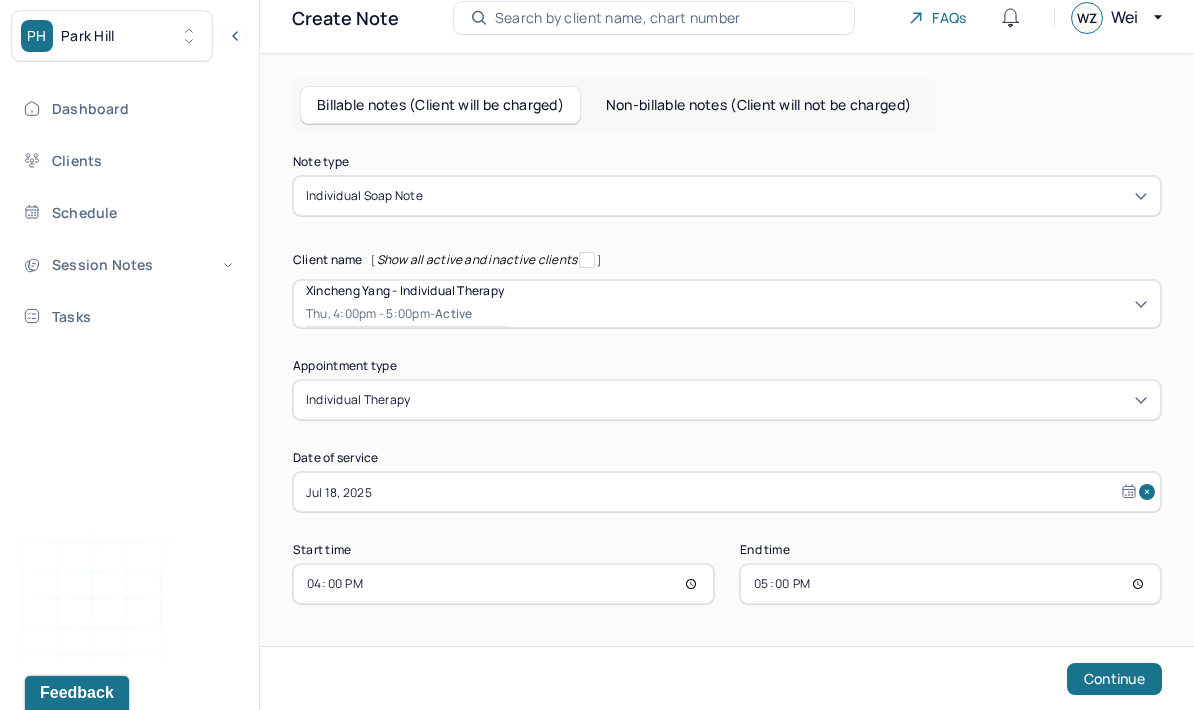 click on "16:00" at bounding box center (503, 584) 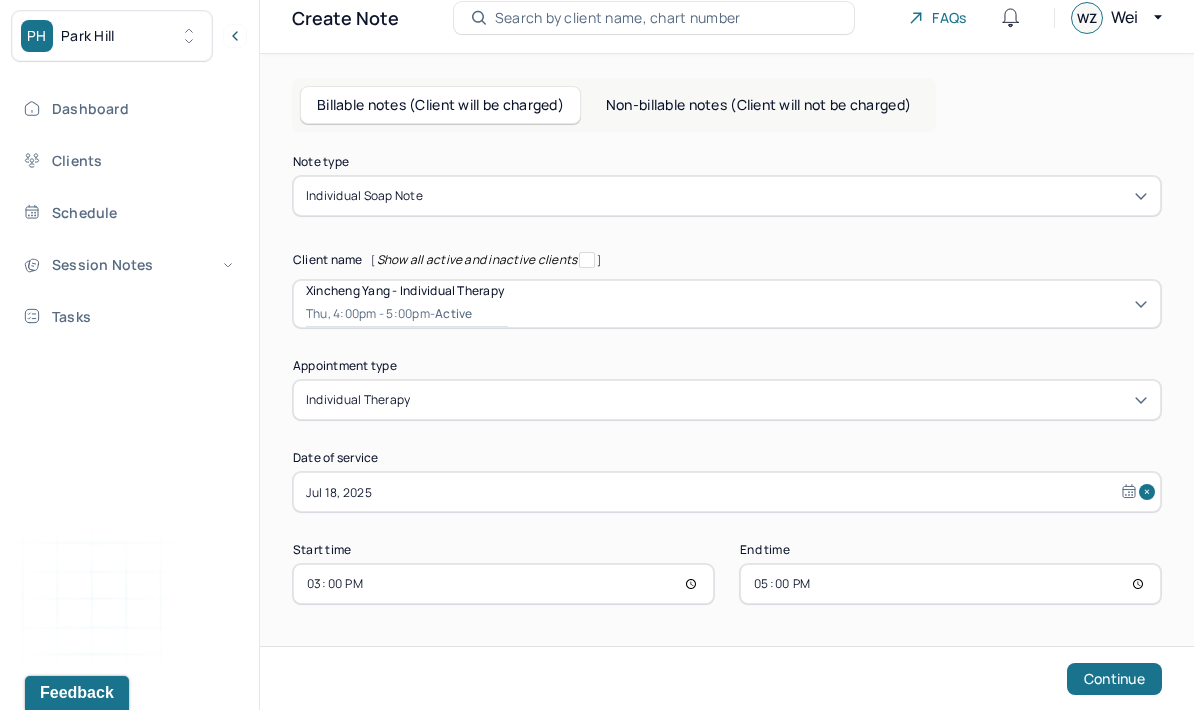 click on "17:00" at bounding box center (950, 584) 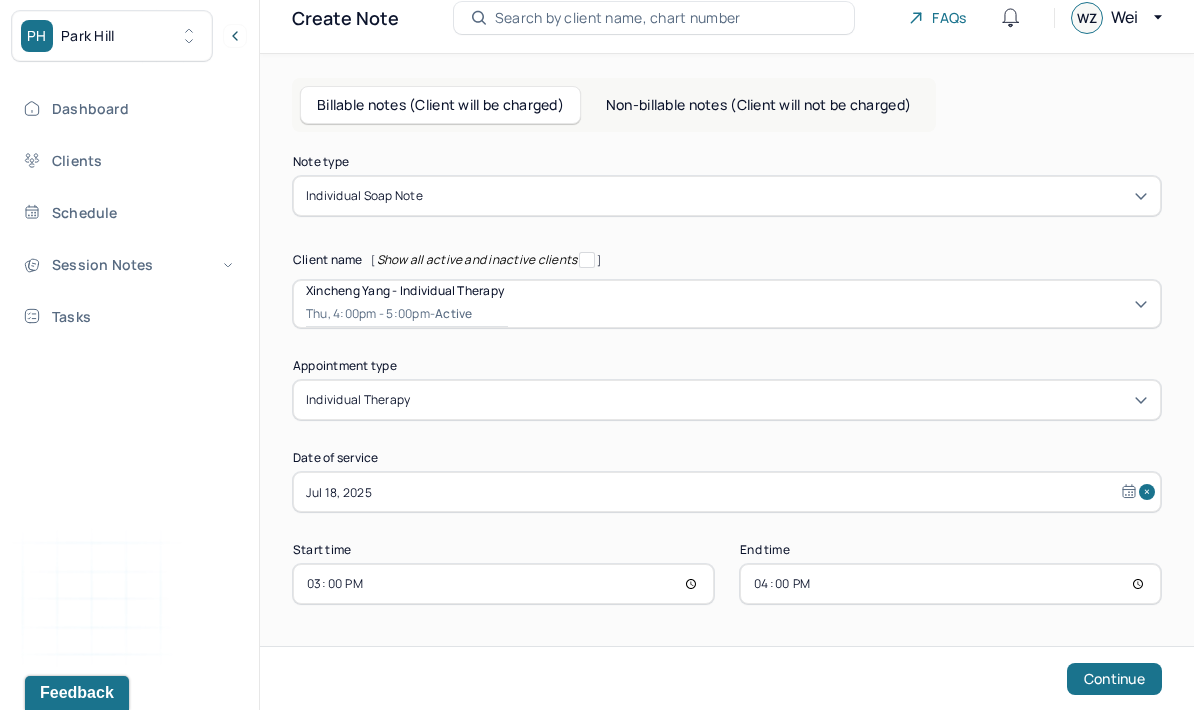 click on "Continue" at bounding box center (1114, 679) 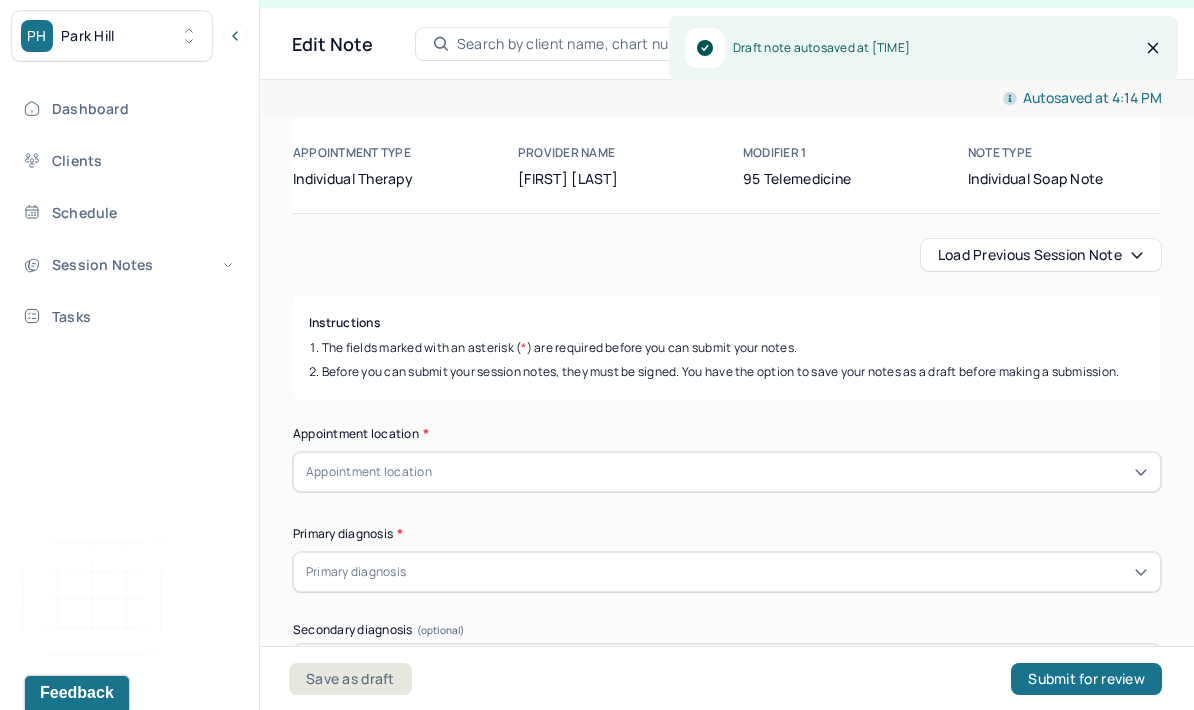 scroll, scrollTop: 94, scrollLeft: 0, axis: vertical 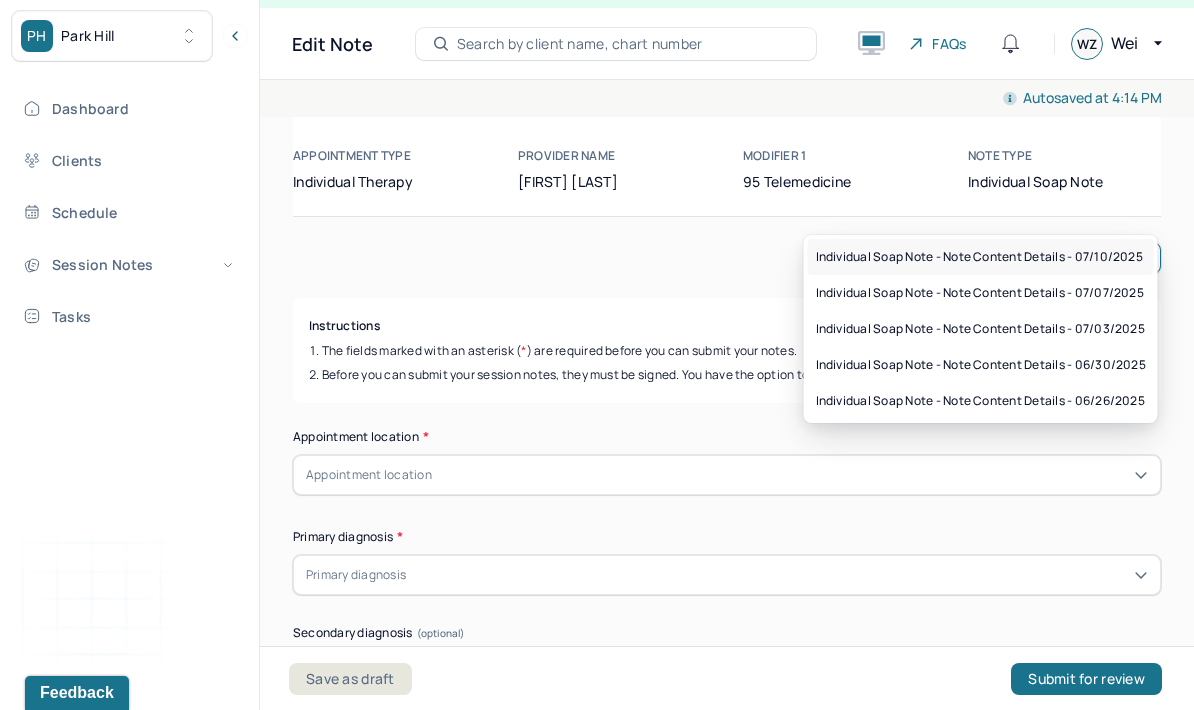 click on "Individual soap note   - Note content Details -   07/10/2025" at bounding box center [979, 257] 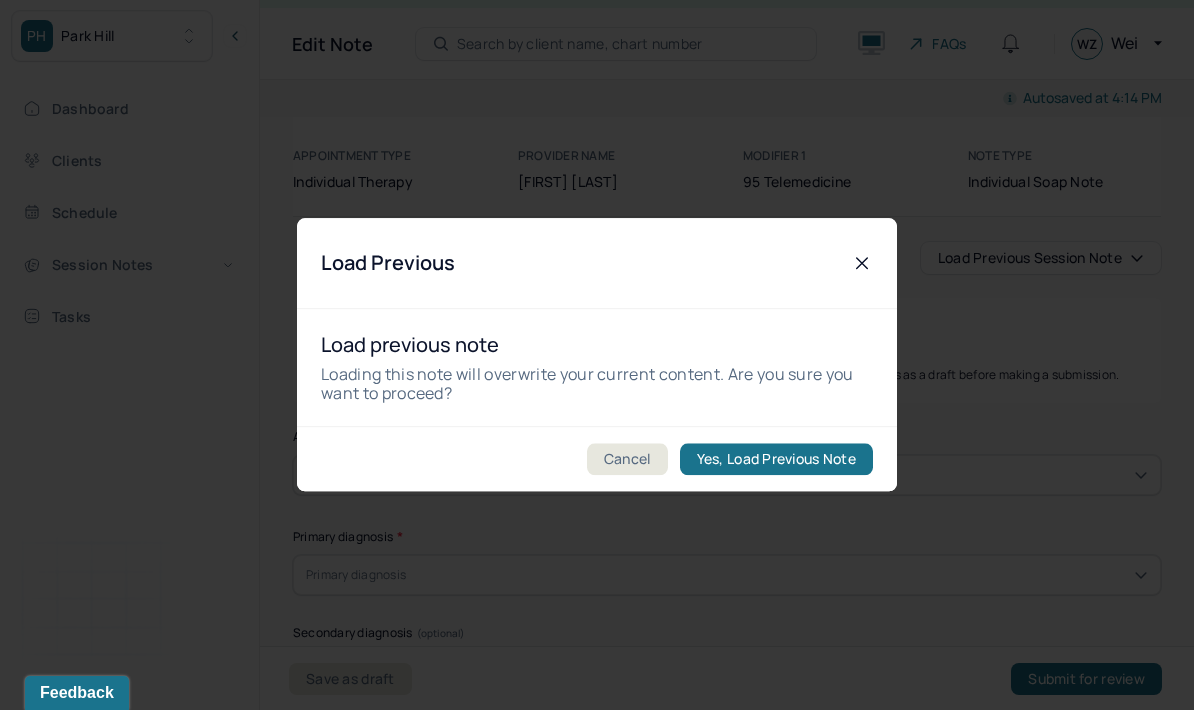 click on "Yes, Load Previous Note" at bounding box center (776, 460) 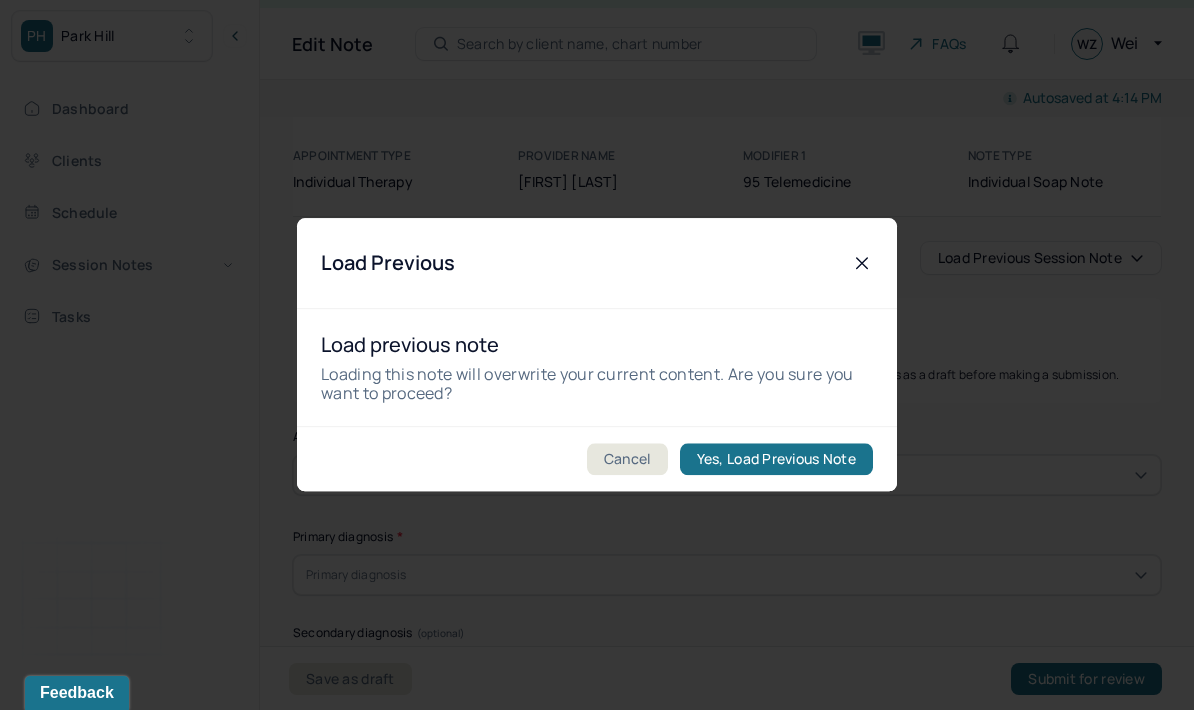 type on "Client presented with anticipatory anxiety and body-related worry linked to an upcoming trip. She reported an increase in disordered eating behaviors in preparation for the trip, particularly due to fears around eating socially and loss of ritual control." 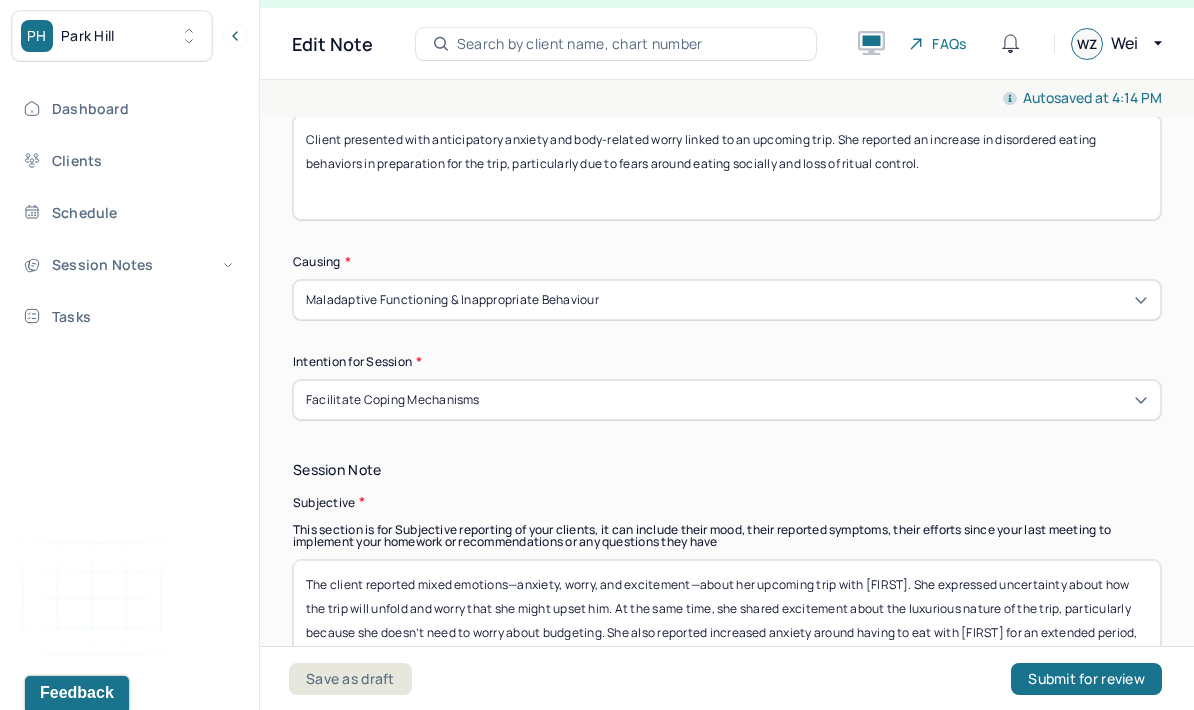 scroll, scrollTop: 1159, scrollLeft: 0, axis: vertical 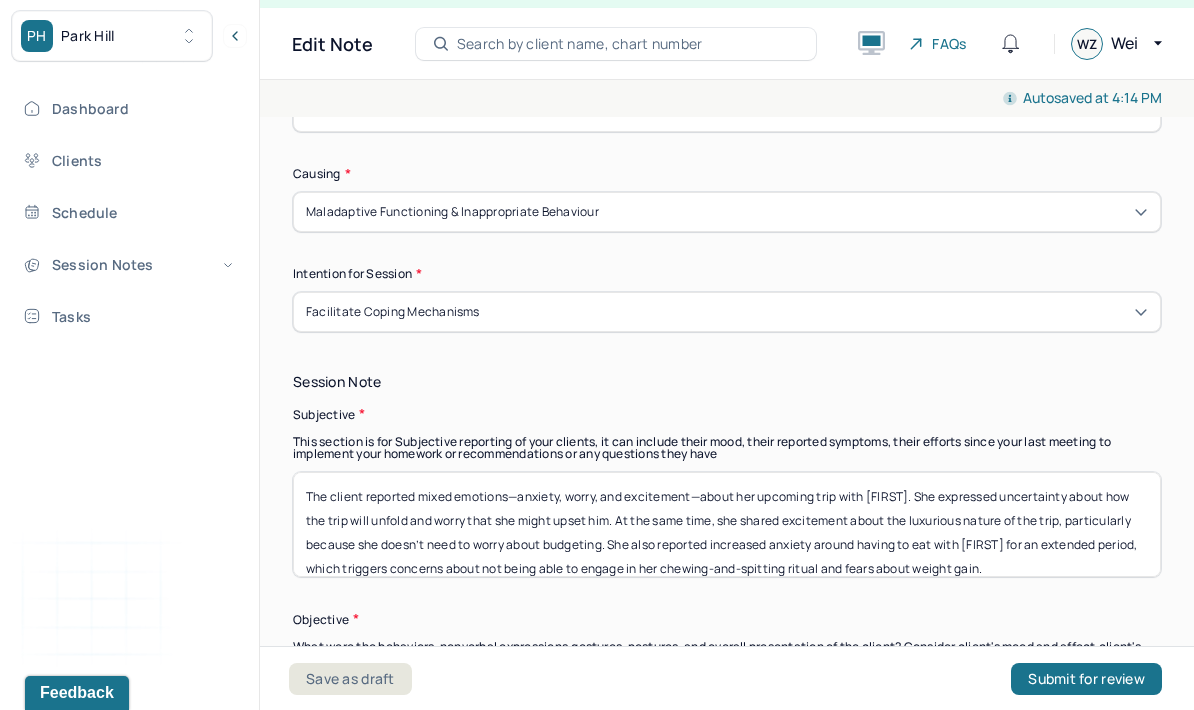 click on "The client reported mixed emotions—anxiety, worry, and excitement—about her upcoming trip with [FIRST]. She expressed uncertainty about how the trip will unfold and worry that she might upset him. At the same time, she shared excitement about the luxurious nature of the trip, particularly because she doesn’t need to worry about budgeting. She also reported increased anxiety around having to eat with [FIRST] for an extended period, which triggers concerns about not being able to engage in her chewing-and-spitting ritual and fears about weight gain." at bounding box center (727, 524) 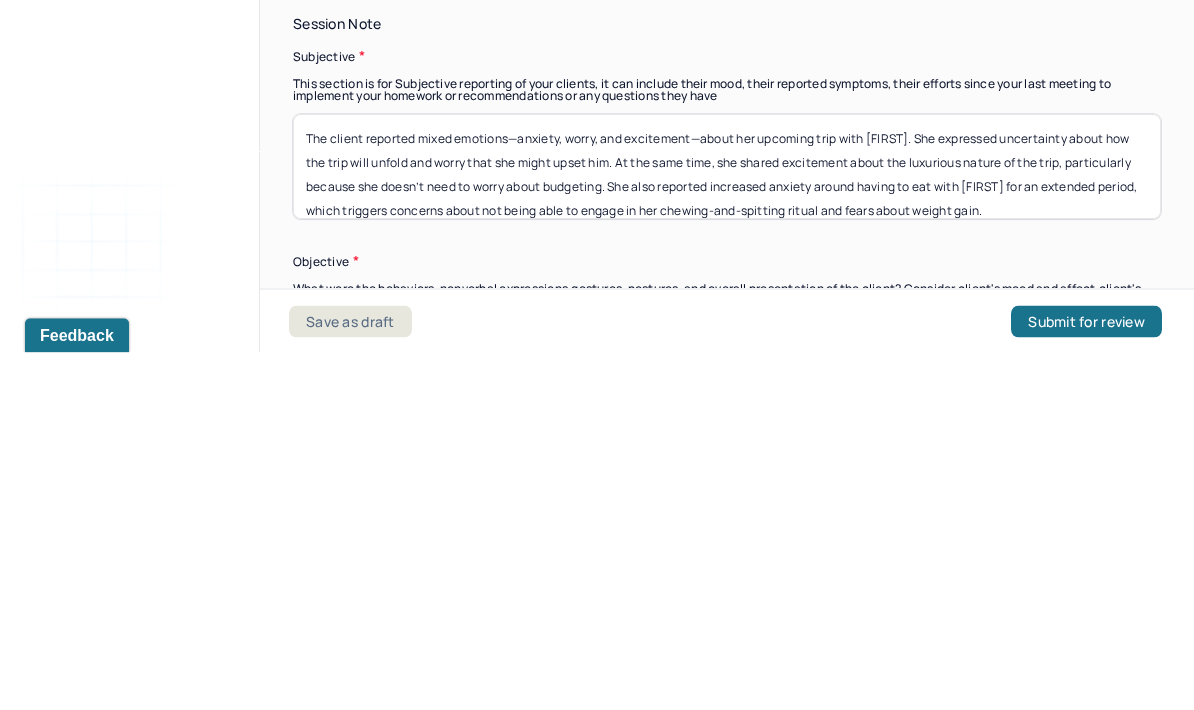 click on "The client reported mixed emotions—anxiety, worry, and excitement—about her upcoming trip with [FIRST]. She expressed uncertainty about how the trip will unfold and worry that she might upset him. At the same time, she shared excitement about the luxurious nature of the trip, particularly because she doesn’t need to worry about budgeting. She also reported increased anxiety around having to eat with [FIRST] for an extended period, which triggers concerns about not being able to engage in her chewing-and-spitting ritual and fears about weight gain." at bounding box center [727, 524] 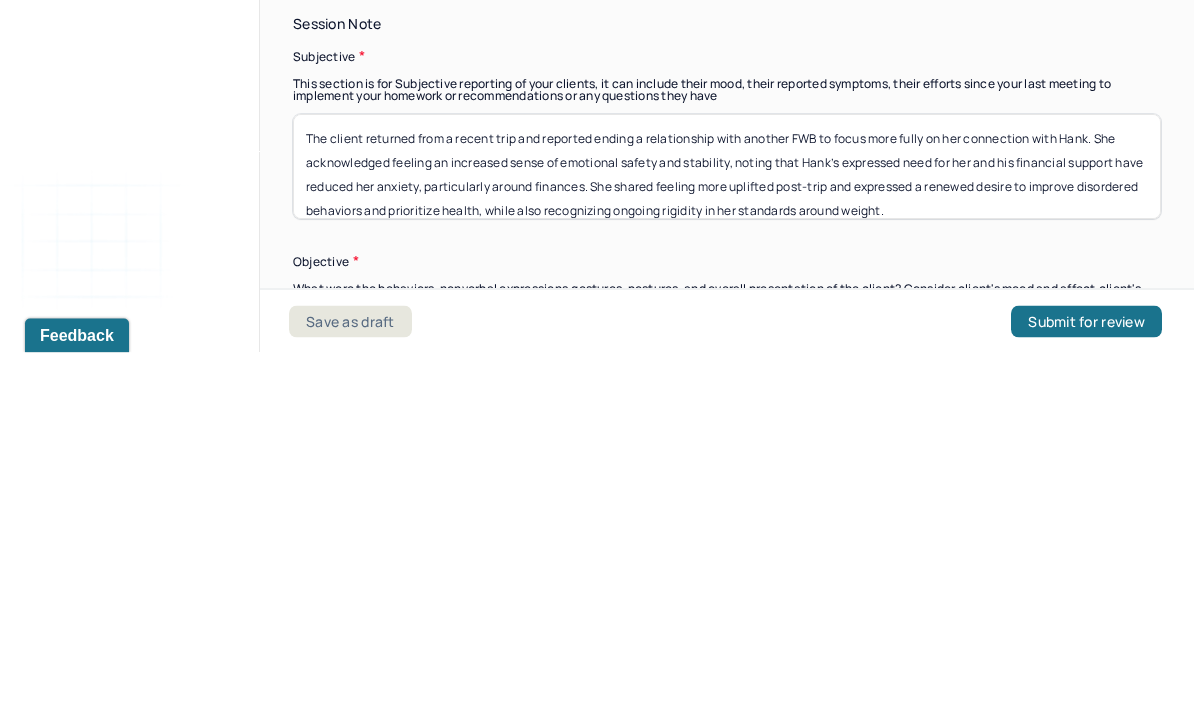 scroll, scrollTop: 1, scrollLeft: 0, axis: vertical 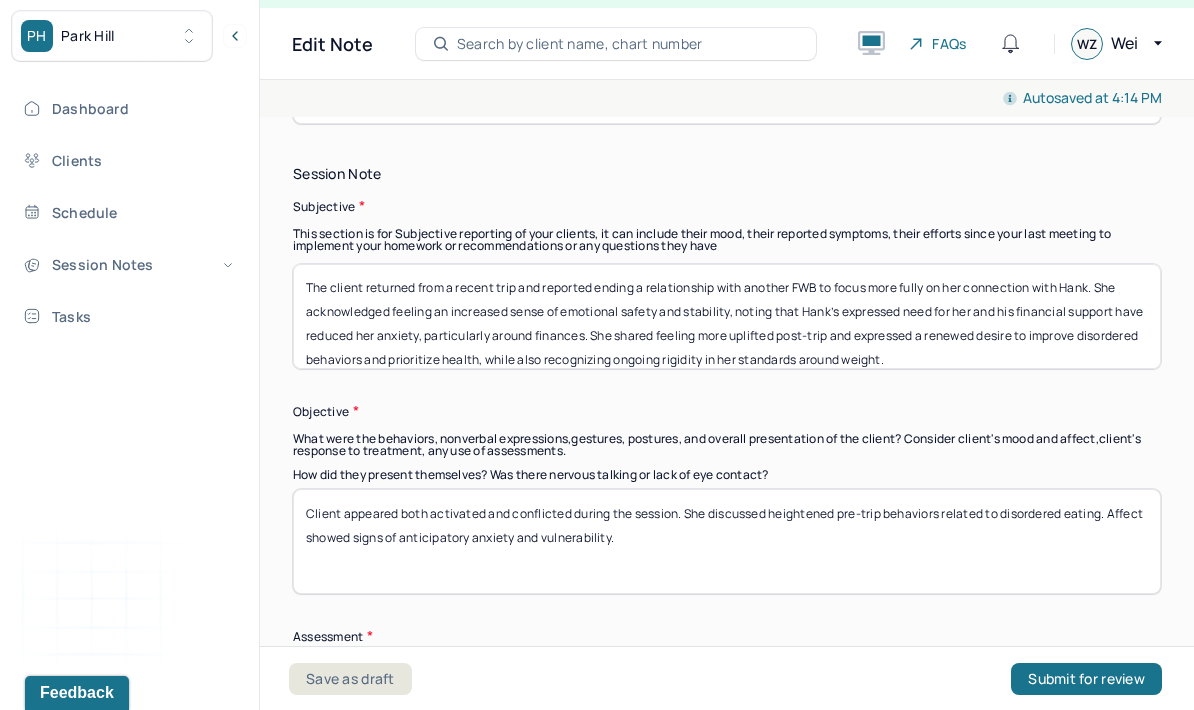 type on "The client returned from a recent trip and reported ending a relationship with another FWB to focus more fully on her connection with Hank. She acknowledged feeling an increased sense of emotional safety and stability, noting that Hank’s expressed need for her and his financial support have reduced her anxiety, particularly around finances. She shared feeling more uplifted post-trip and expressed a renewed desire to improve disordered behaviors and prioritize health, while also recognizing ongoing rigidity in her standards around weight." 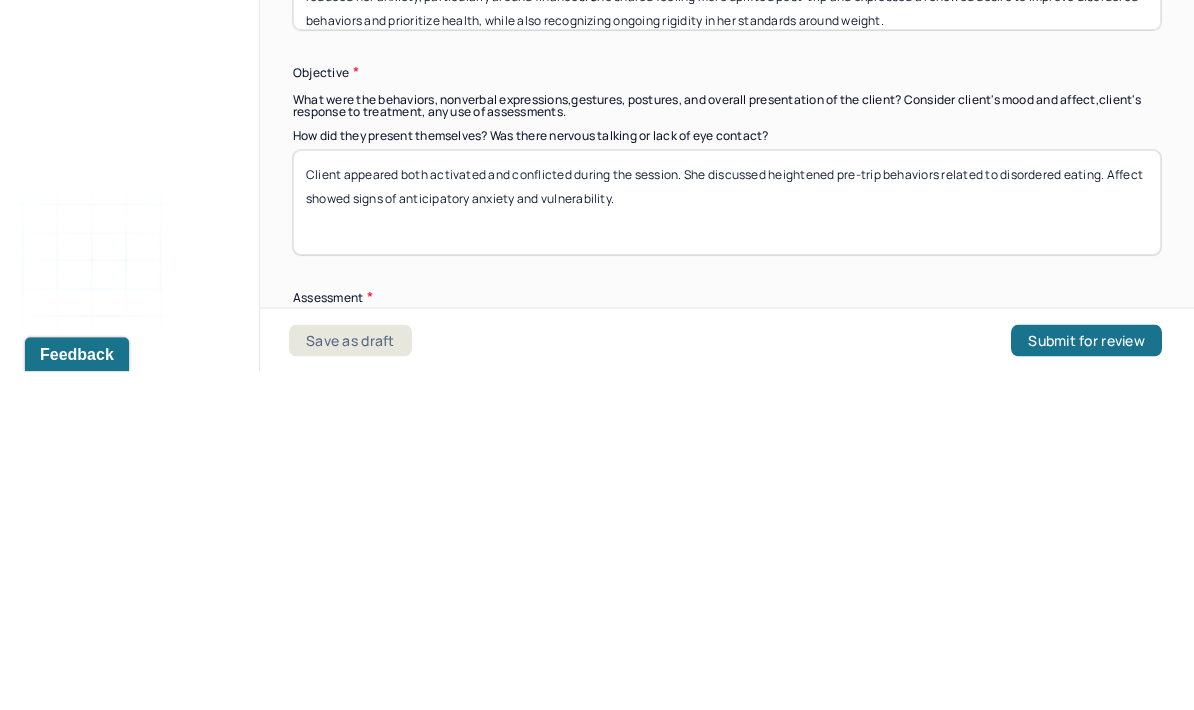 click on "Client appeared both activated and conflicted during the session. She discussed heightened pre-trip behaviors related to disordered eating. Affect showed signs of anticipatory anxiety and vulnerability." at bounding box center (727, 541) 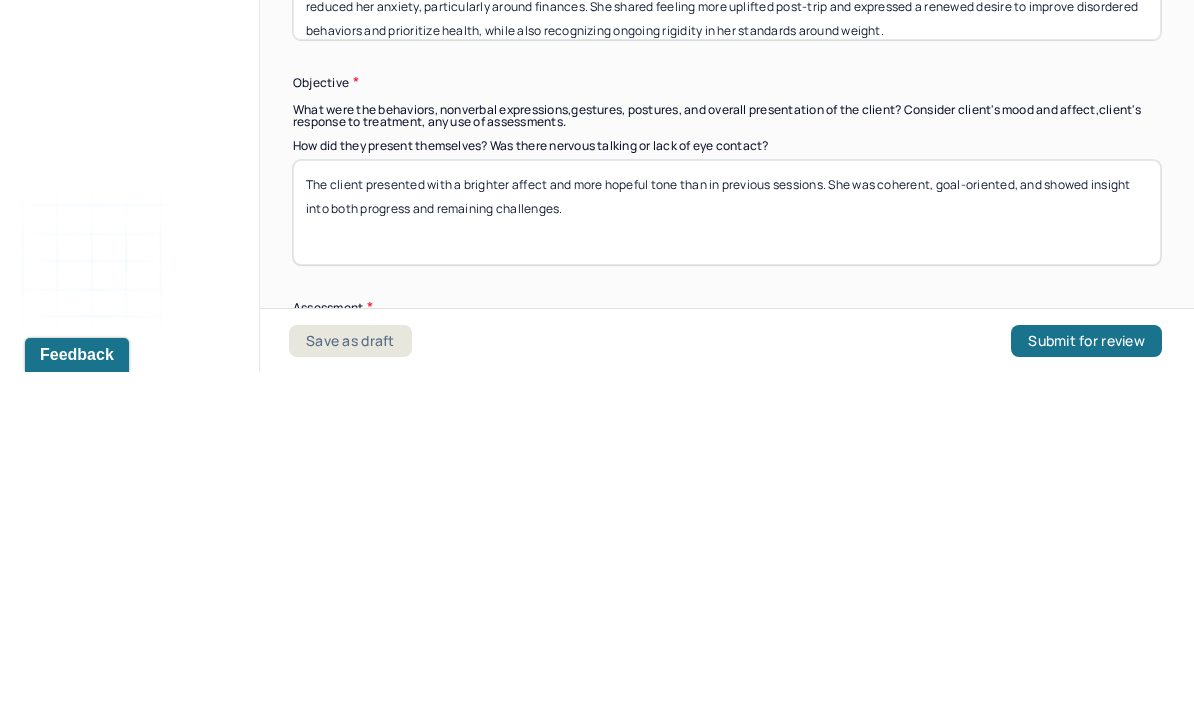 scroll, scrollTop: 1357, scrollLeft: 0, axis: vertical 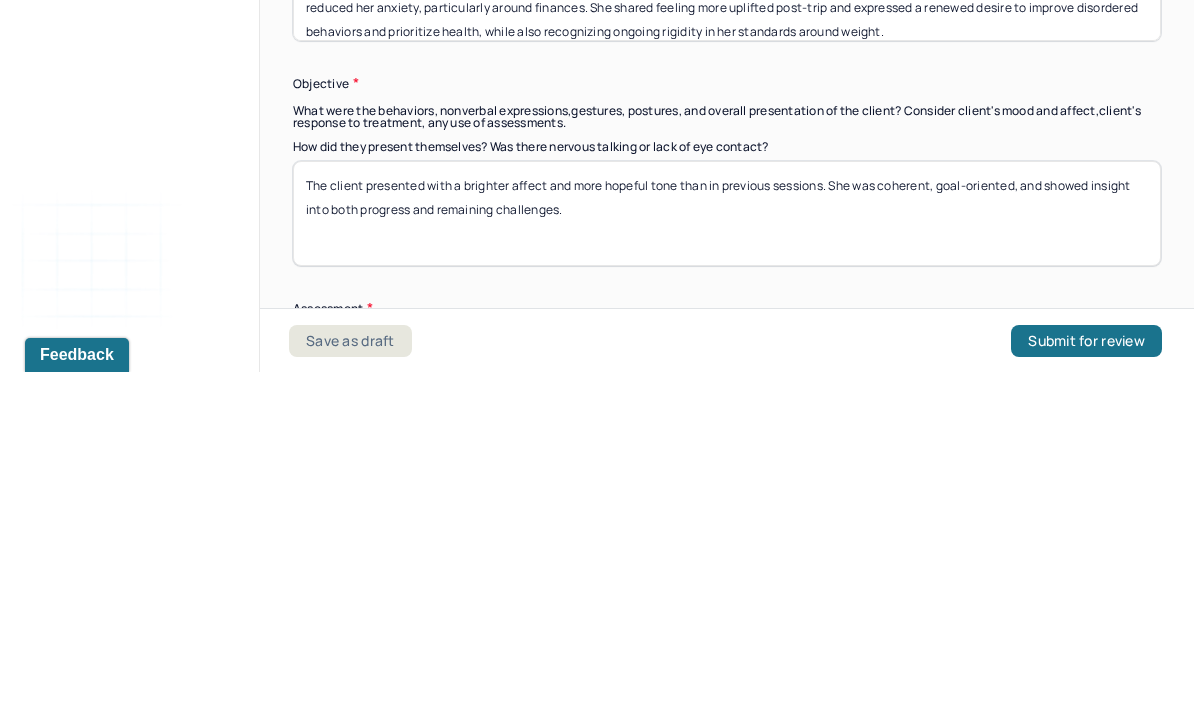 click on "The client presented with a brighter affect and more hopeful tone than in previous sessions. She was coherent, goal-oriented, and showed insight into both progress and remaining challenges." at bounding box center [727, 551] 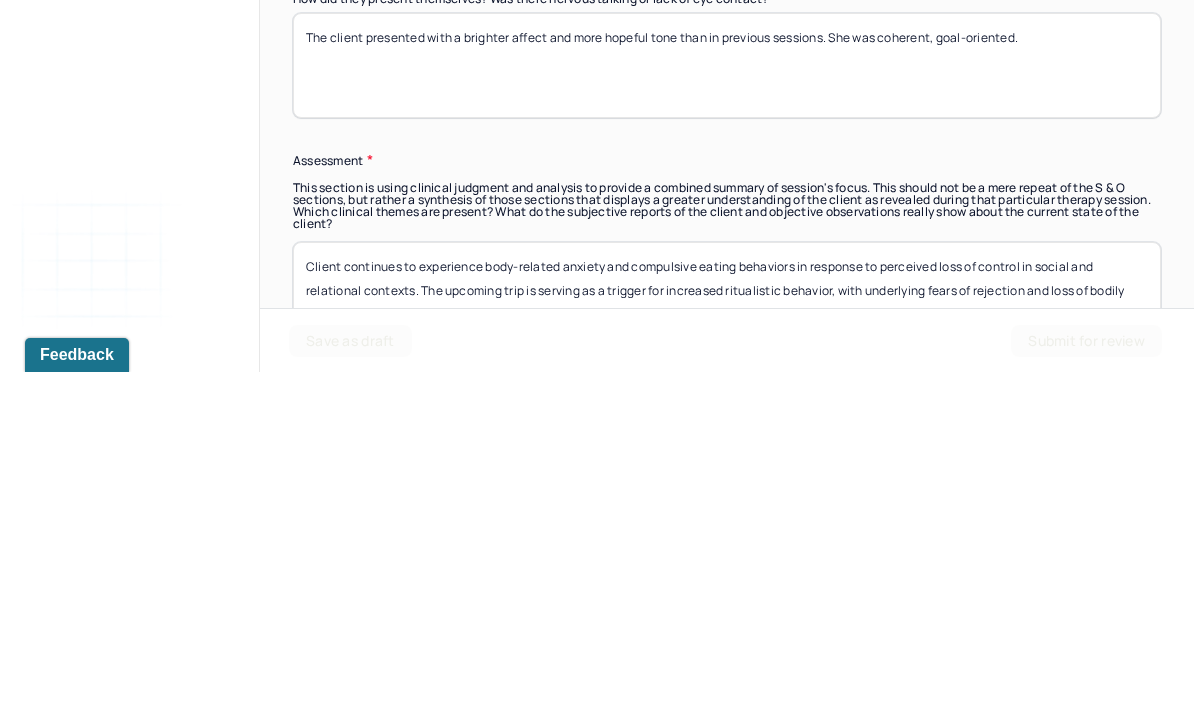 scroll, scrollTop: 1580, scrollLeft: 0, axis: vertical 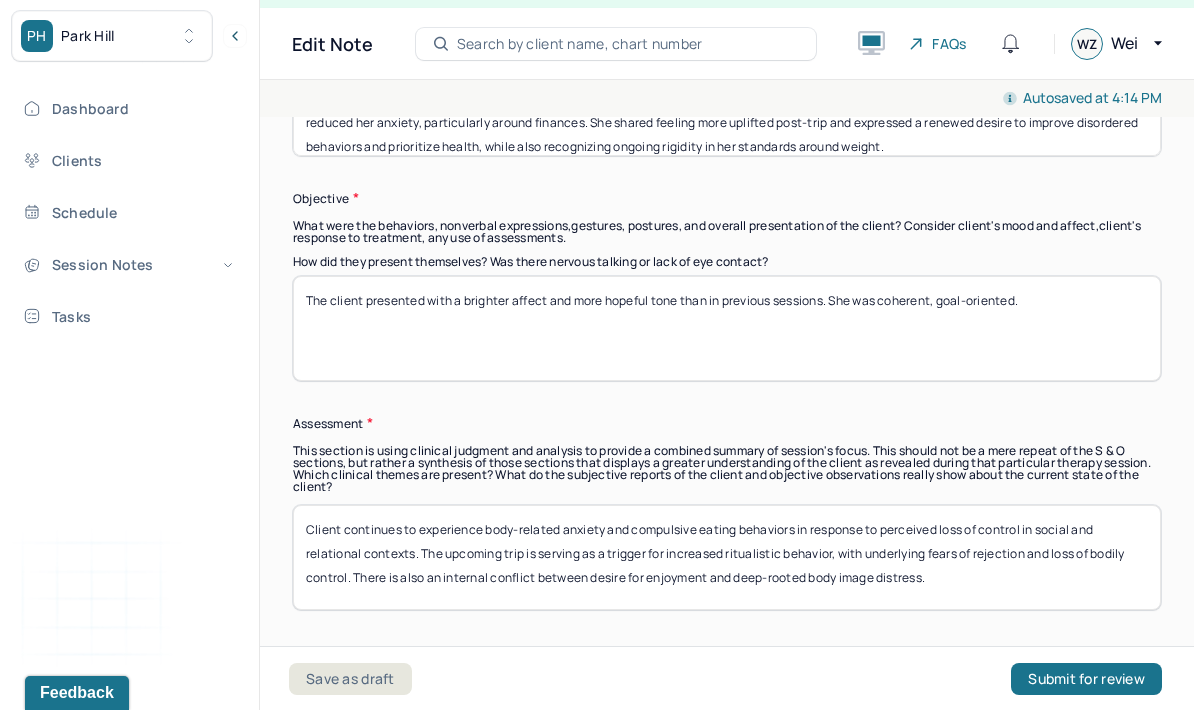 type on "The client presented with a brighter affect and more hopeful tone than in previous sessions. She was coherent, goal-oriented." 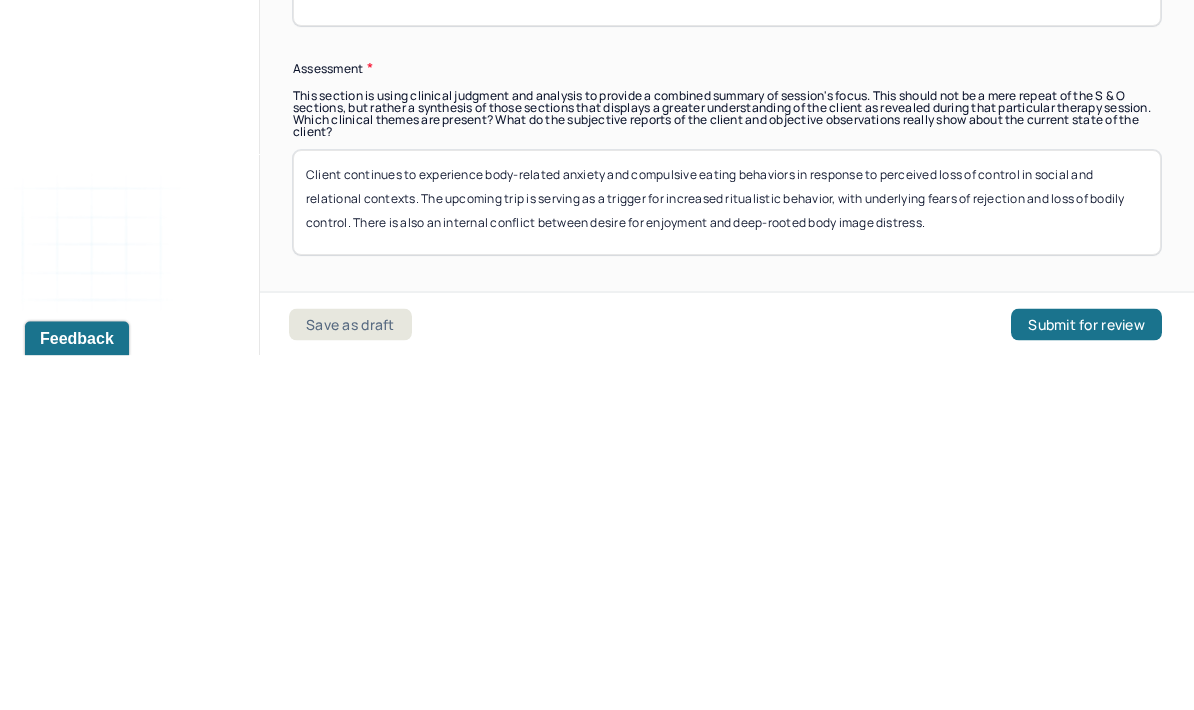 click on "Client continues to experience body-related anxiety and compulsive eating behaviors in response to perceived loss of control in social and relational contexts. The upcoming trip is serving as a trigger for increased ritualistic behavior, with underlying fears of rejection and loss of bodily control. There is also an internal conflict between desire for enjoyment and deep-rooted body image distress." at bounding box center [727, 557] 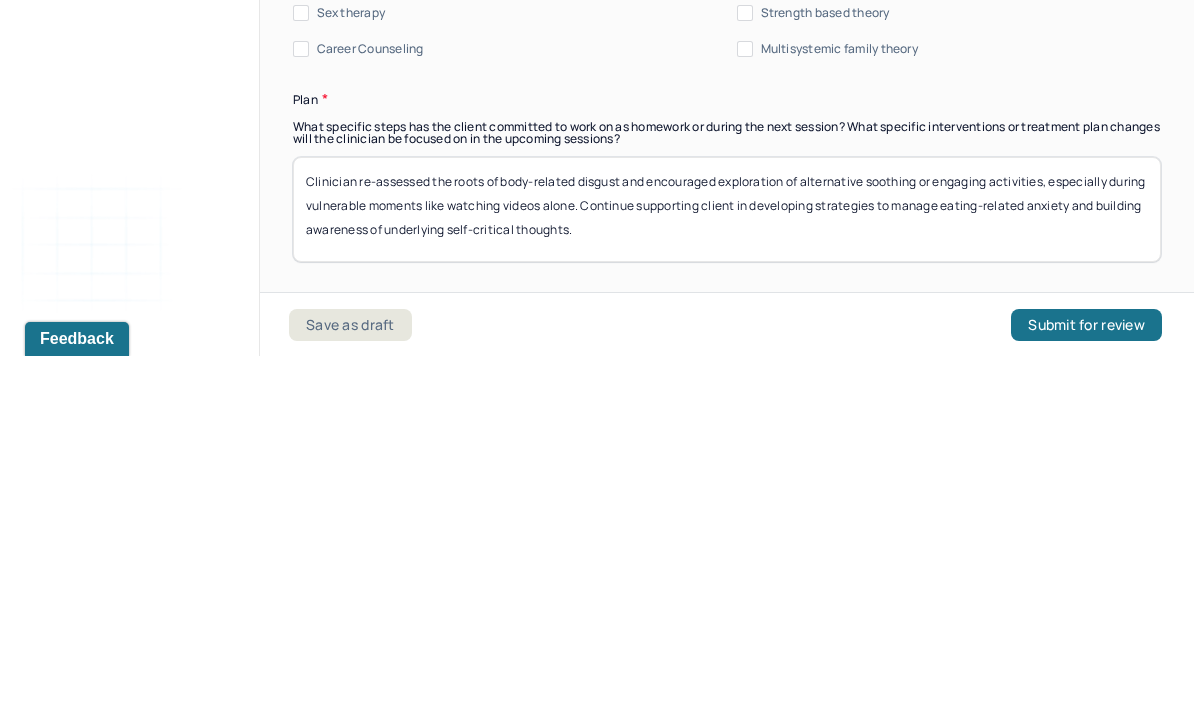 scroll, scrollTop: 2456, scrollLeft: 0, axis: vertical 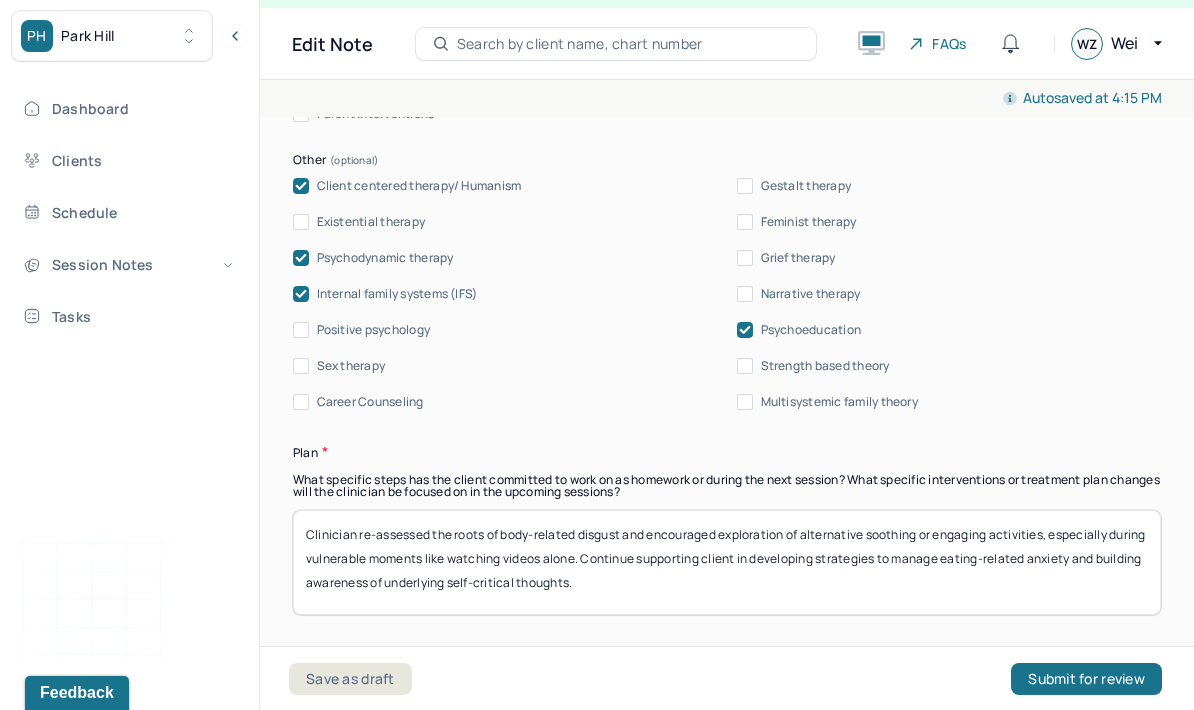 type on "The client appears more emotionally grounded and motivated following environmental and relational changes. Positive shifts in mood and outlook were evident, though rigid cognitive patterns related to body image and self-worth persist. Therapeutic focus remains on strengthening self-trust and internal validation." 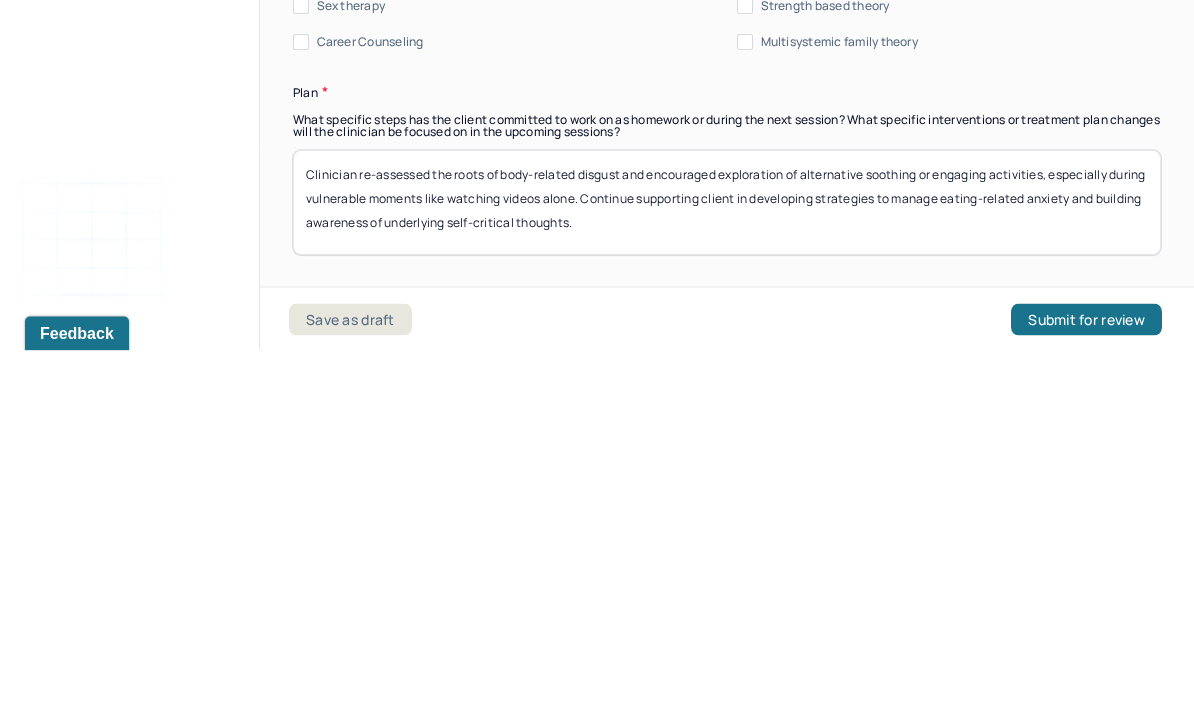 click on "Clinician re-assessed the roots of body-related disgust and encouraged exploration of alternative soothing or engaging activities, especially during vulnerable moments like watching videos alone. Continue supporting client in developing strategies to manage eating-related anxiety and building awareness of underlying self-critical thoughts." at bounding box center [727, 562] 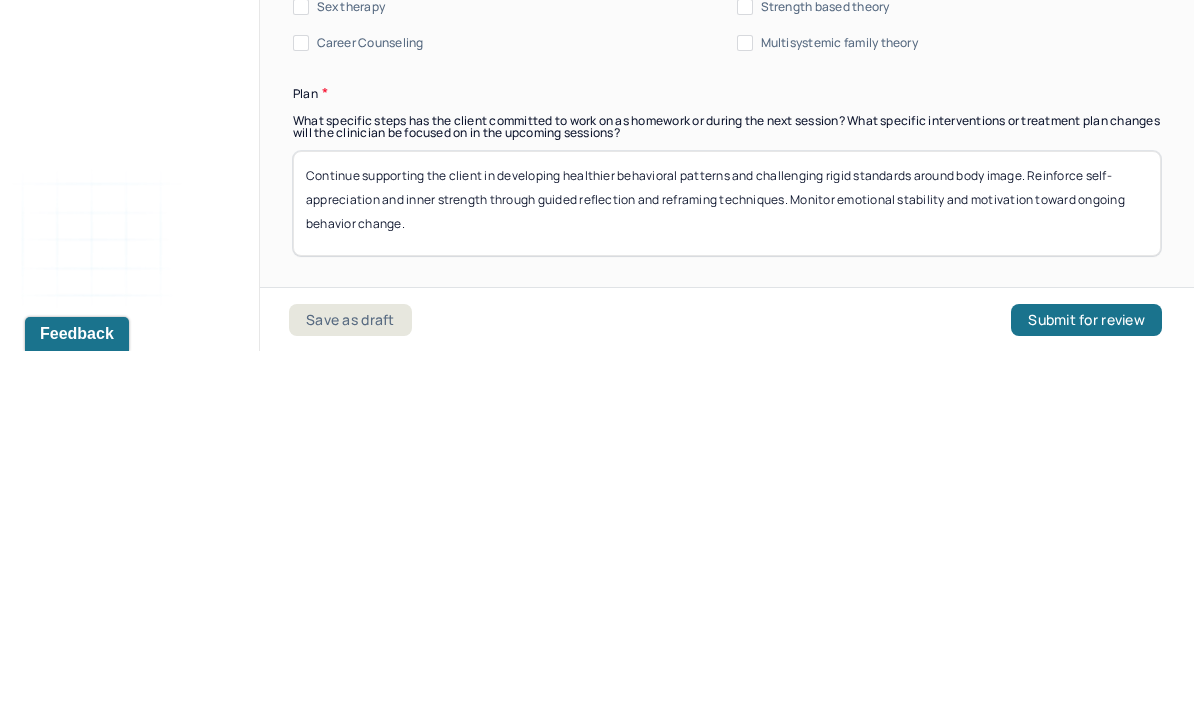 scroll, scrollTop: 0, scrollLeft: 0, axis: both 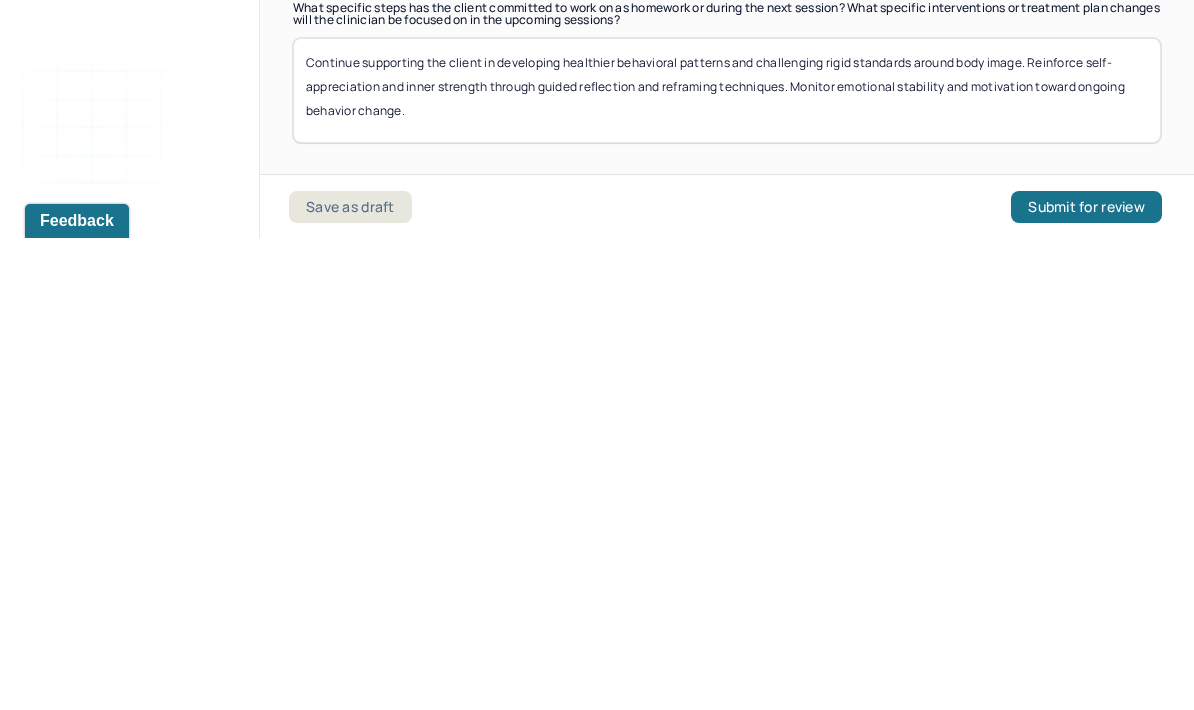 type on "Continue supporting the client in developing healthier behavioral patterns and challenging rigid standards around body image. Reinforce self-appreciation and inner strength through guided reflection and reframing techniques. Monitor emotional stability and motivation toward ongoing behavior change." 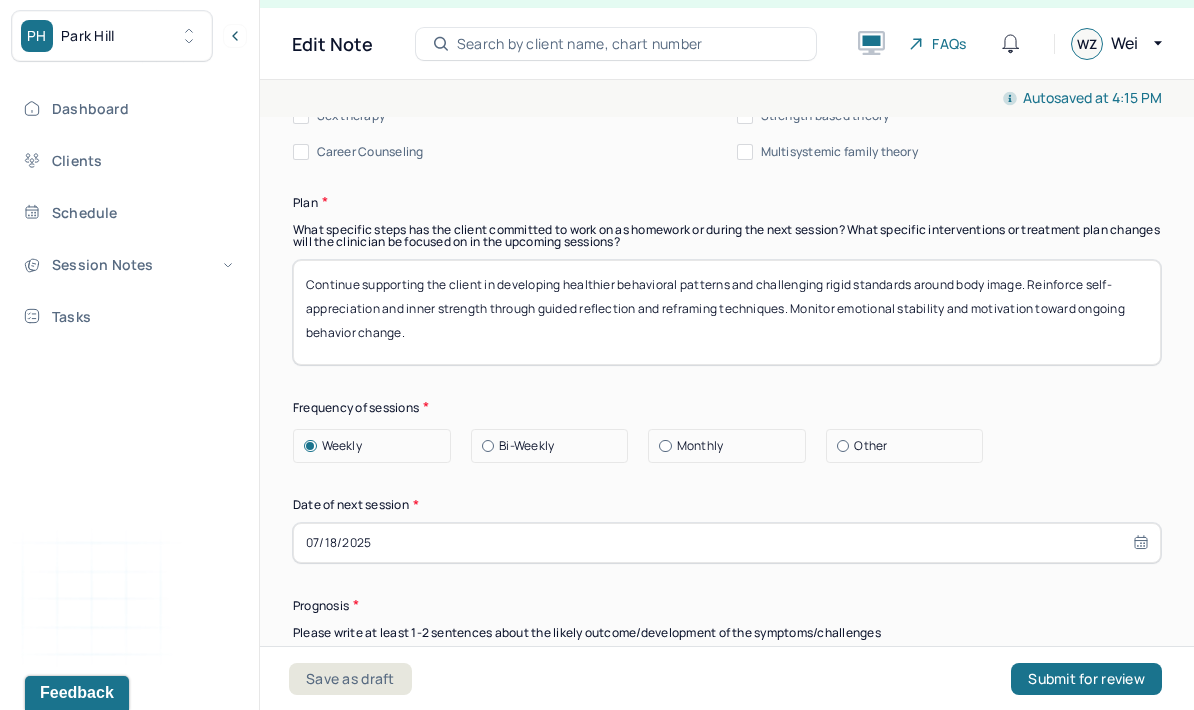 scroll, scrollTop: 2718, scrollLeft: 0, axis: vertical 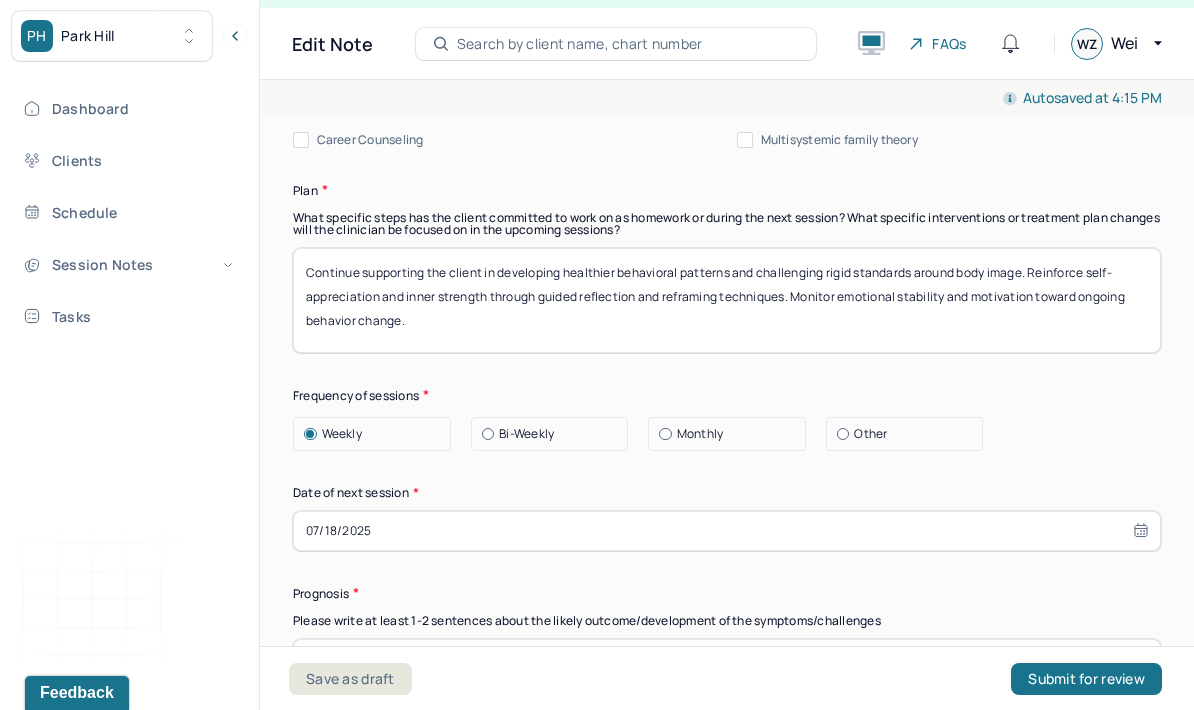 click on "07/18/2025" at bounding box center [727, 531] 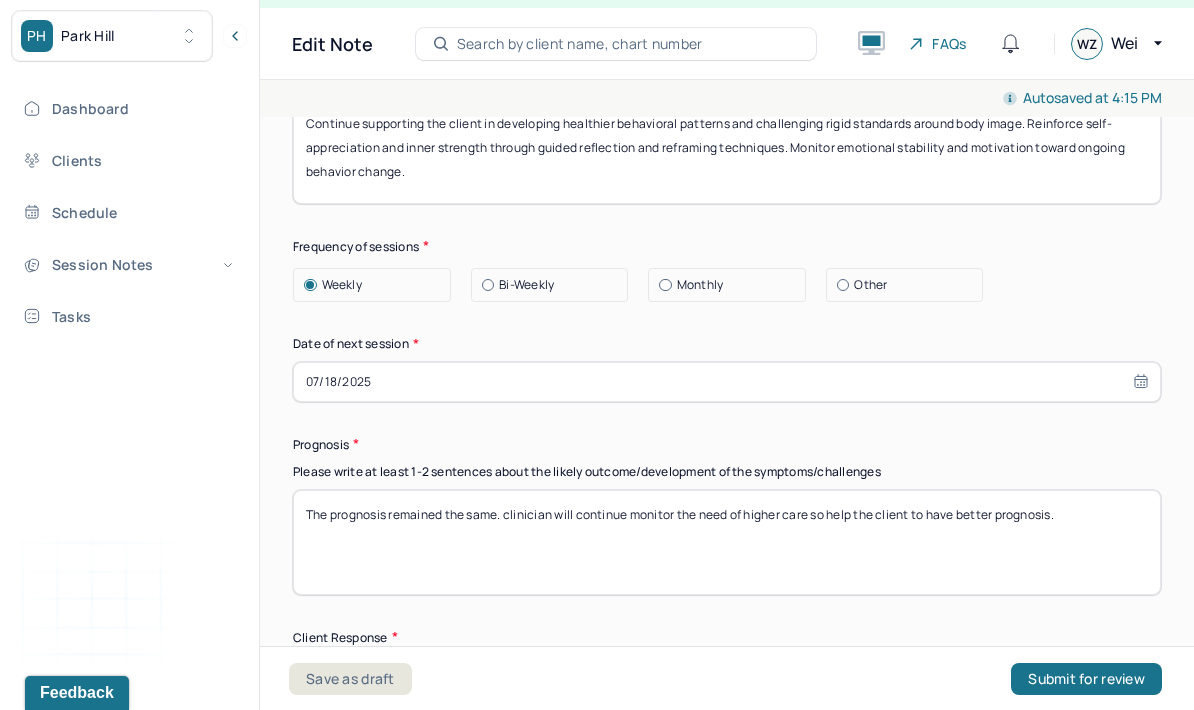 scroll, scrollTop: 2863, scrollLeft: 0, axis: vertical 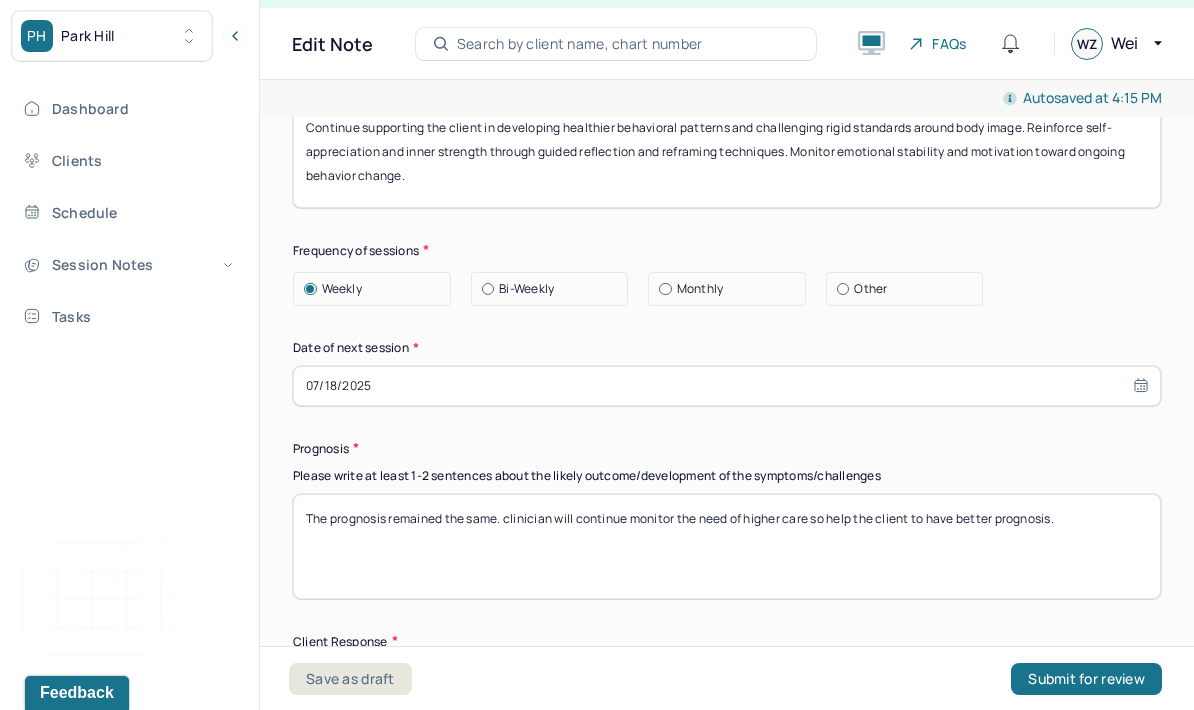 click on "07/18/2025" at bounding box center [727, 386] 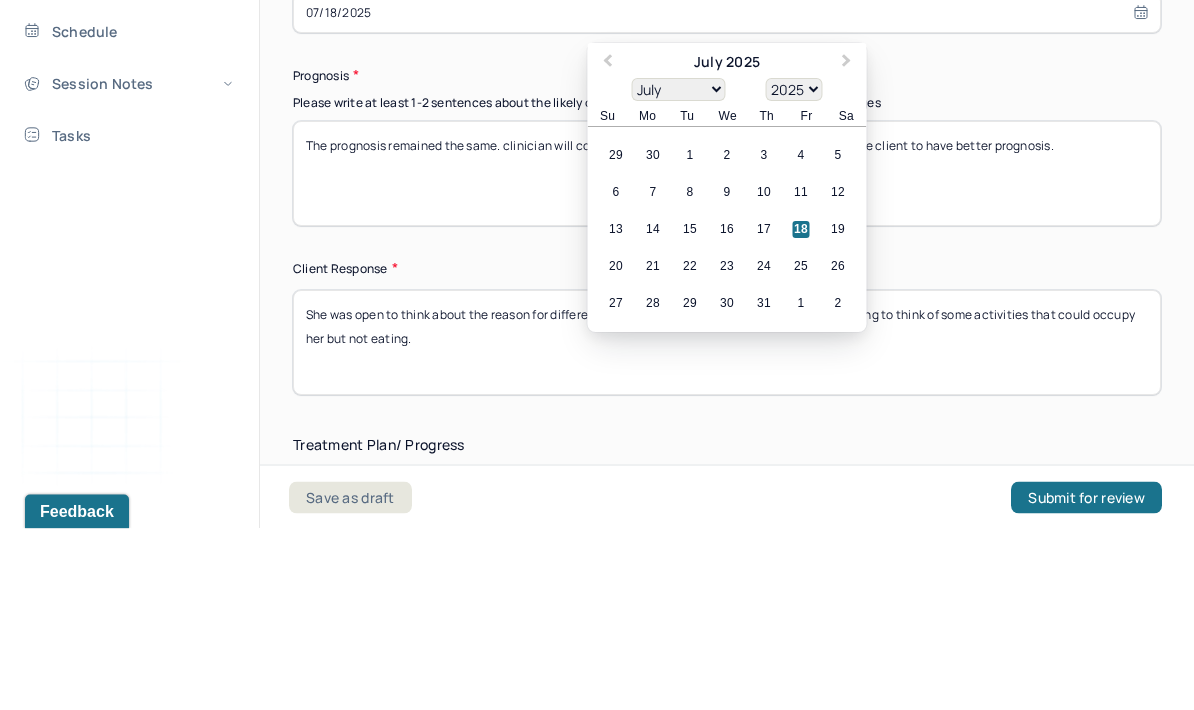 scroll, scrollTop: 3054, scrollLeft: 0, axis: vertical 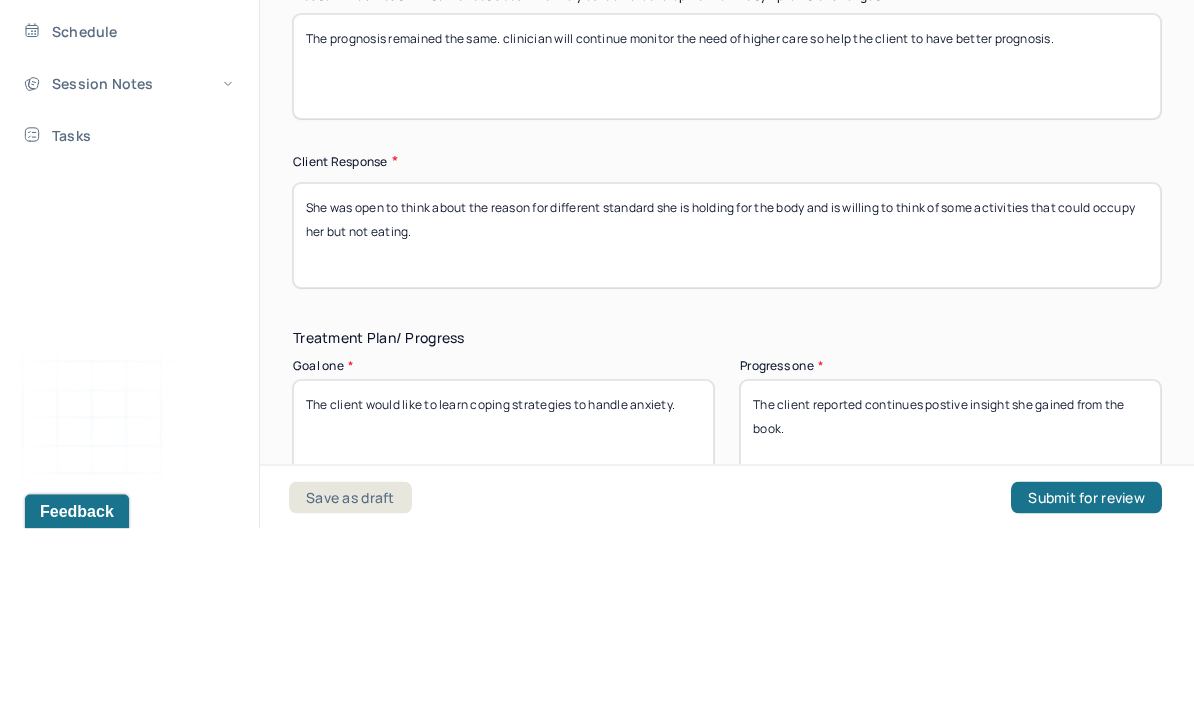 click on "She was open to think about the reason for different standard she is holding for the body and is willing to think of some activities that could occupy her but not eating." at bounding box center (727, 417) 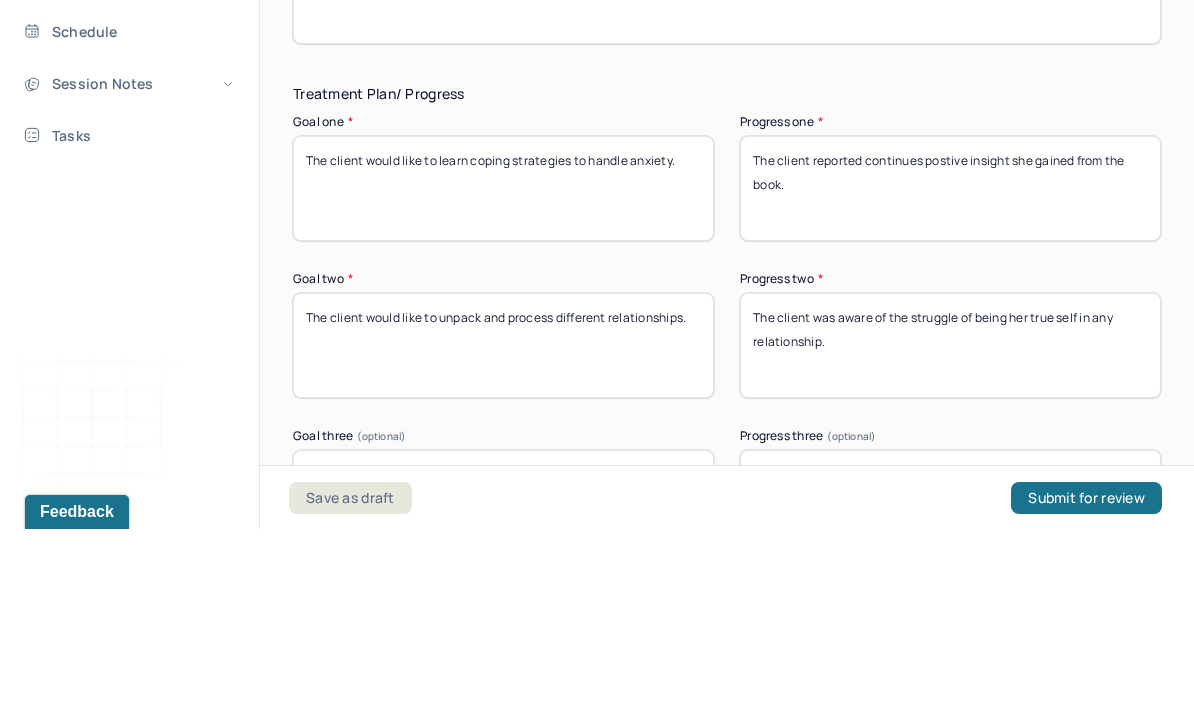 scroll, scrollTop: 3405, scrollLeft: 0, axis: vertical 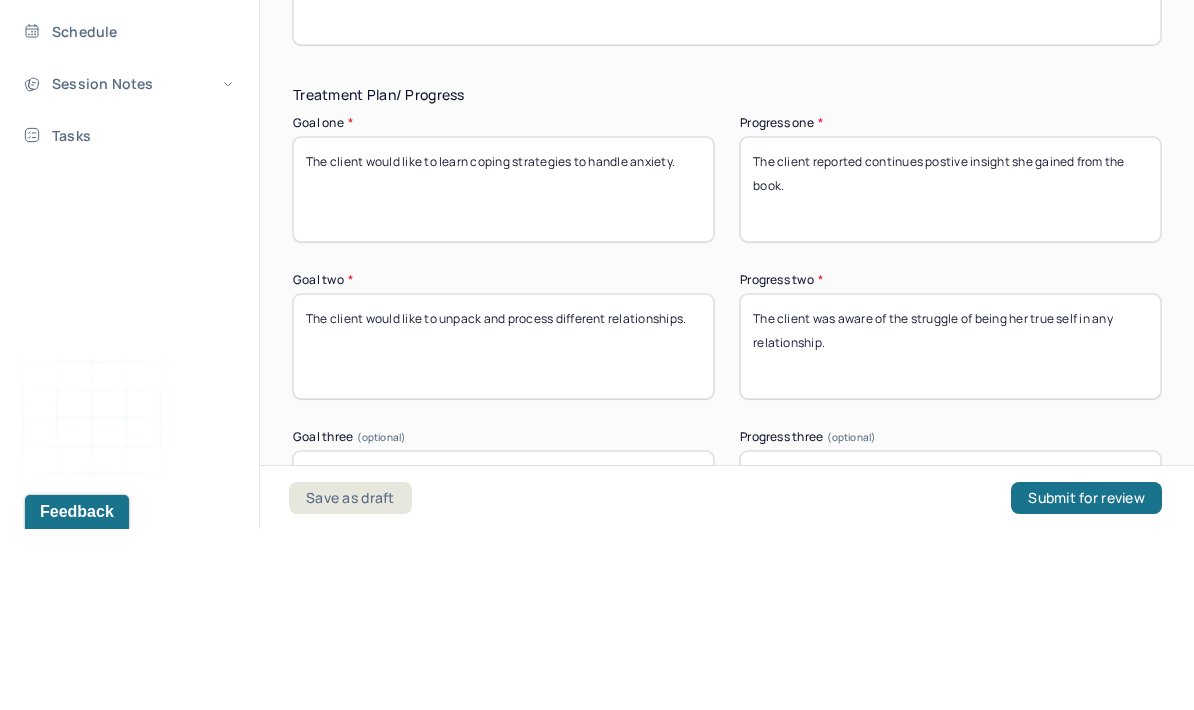 type on "The client agreed to change the frequency back to once a week considering the recent improvement in mental state." 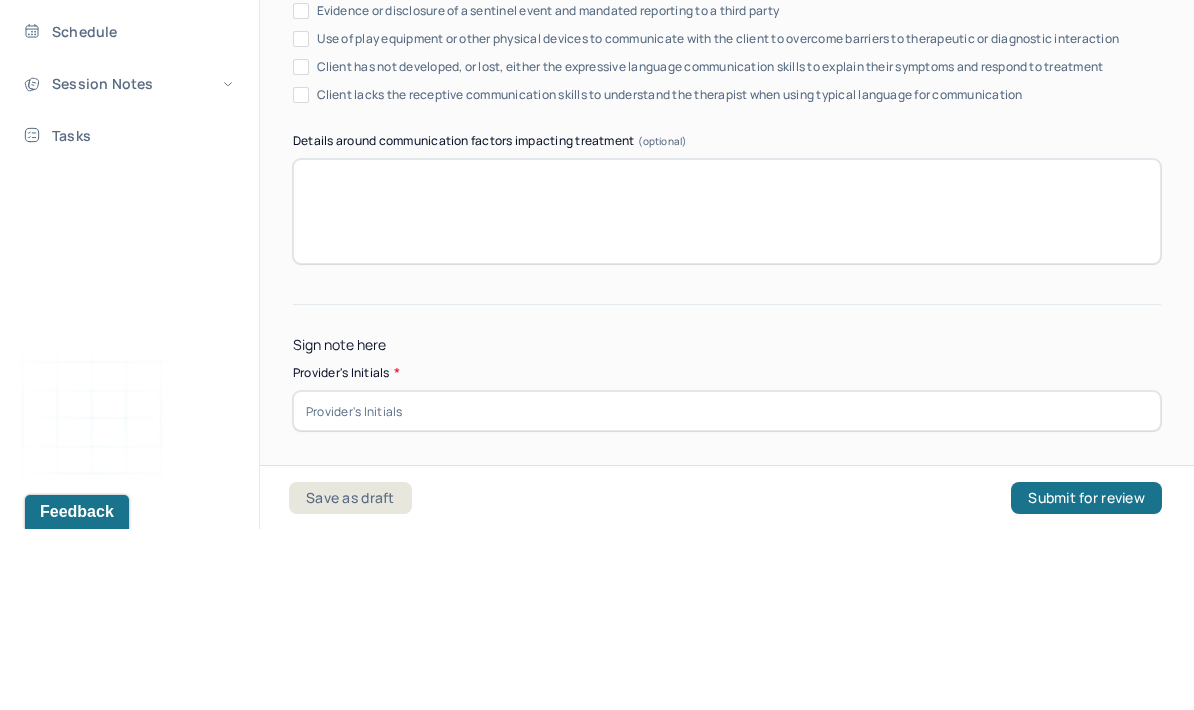 scroll, scrollTop: 4069, scrollLeft: 0, axis: vertical 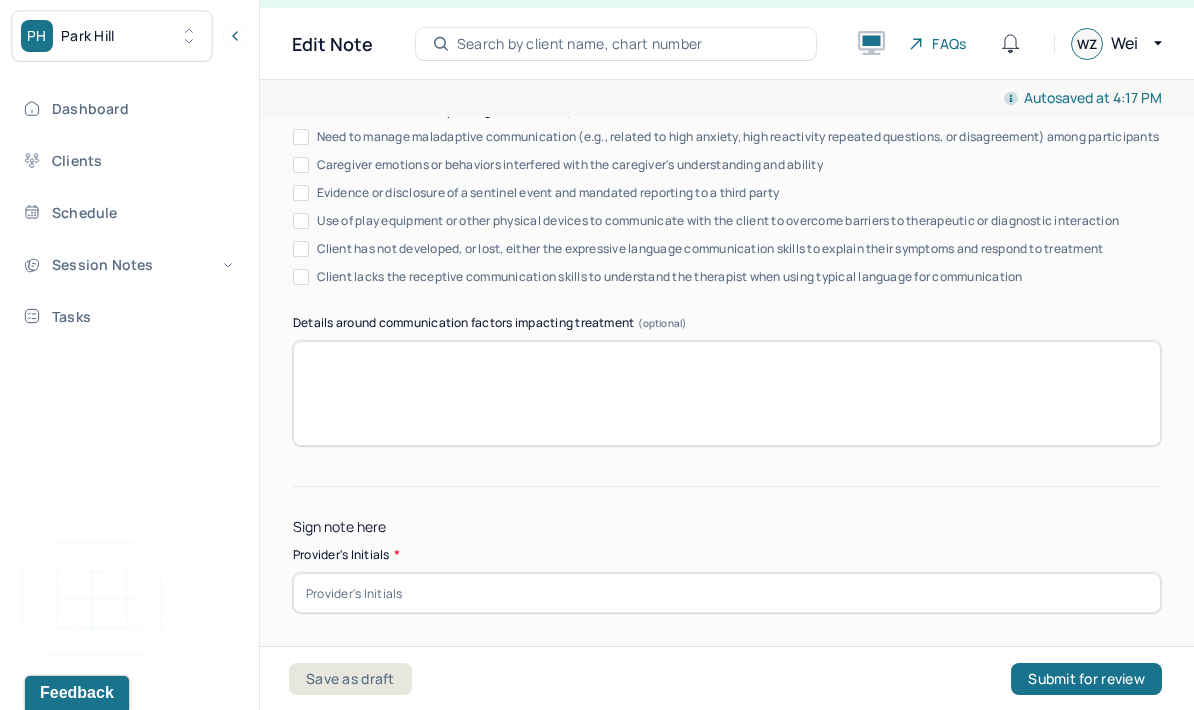 type on "The client reported the improvement in mental state as more stable." 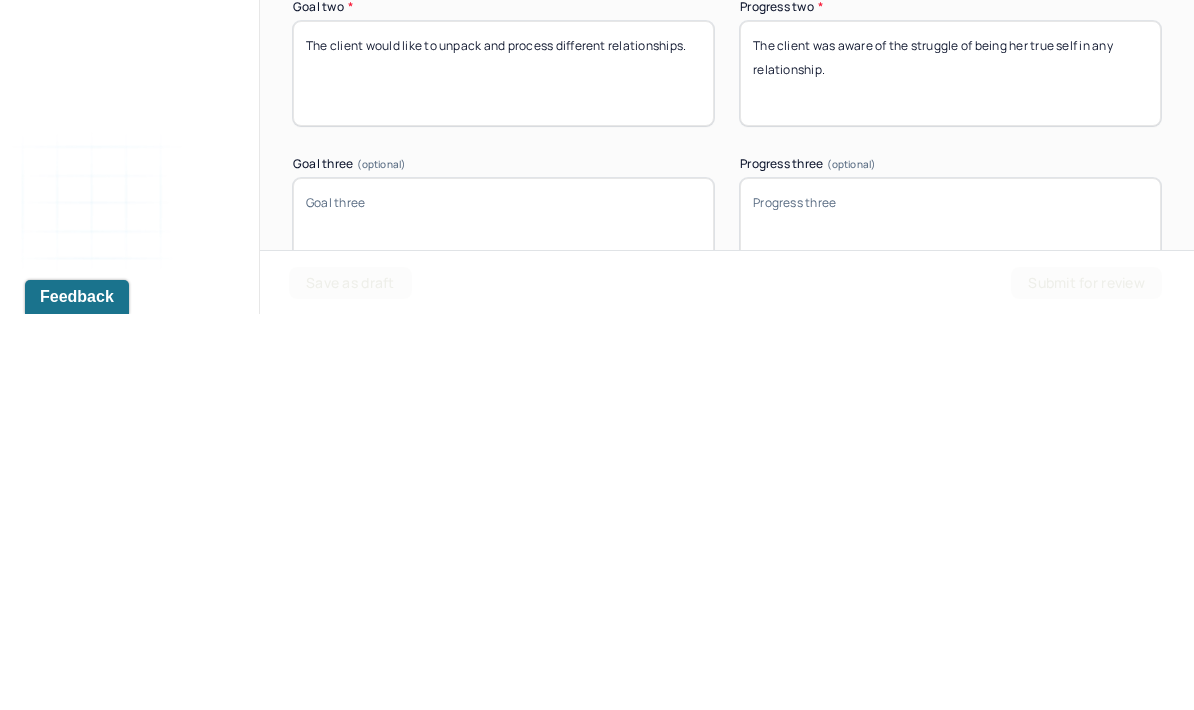 scroll, scrollTop: 3324, scrollLeft: 0, axis: vertical 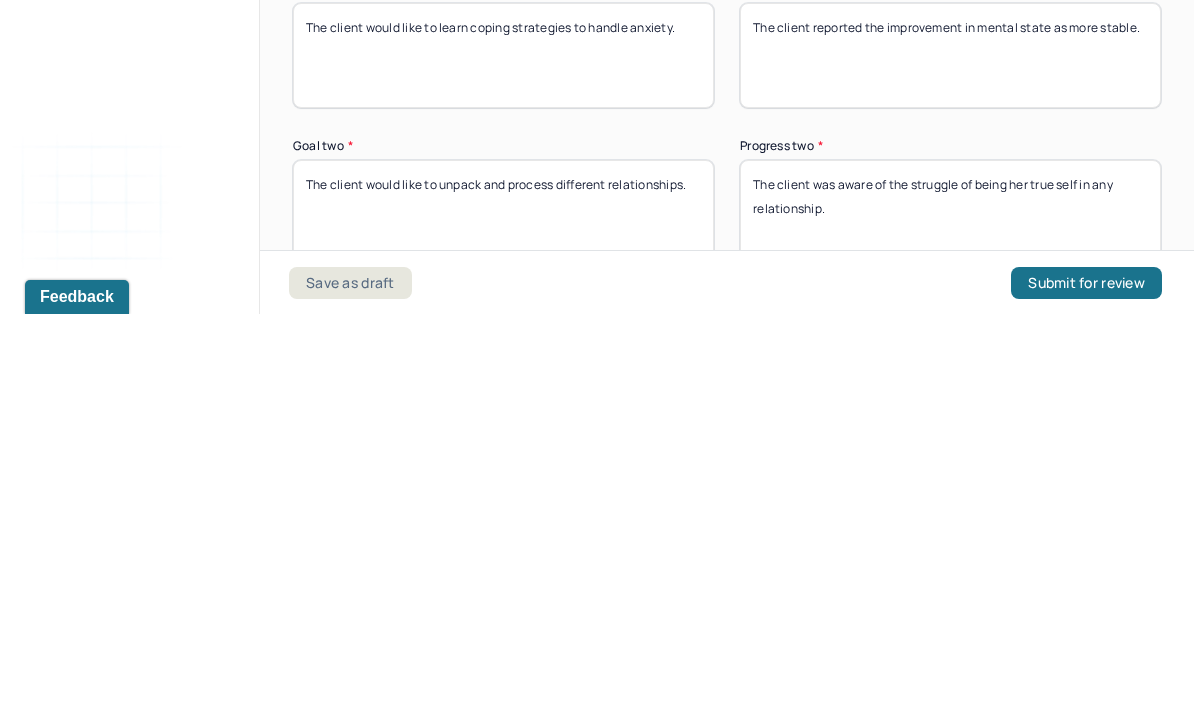 type on "Wz" 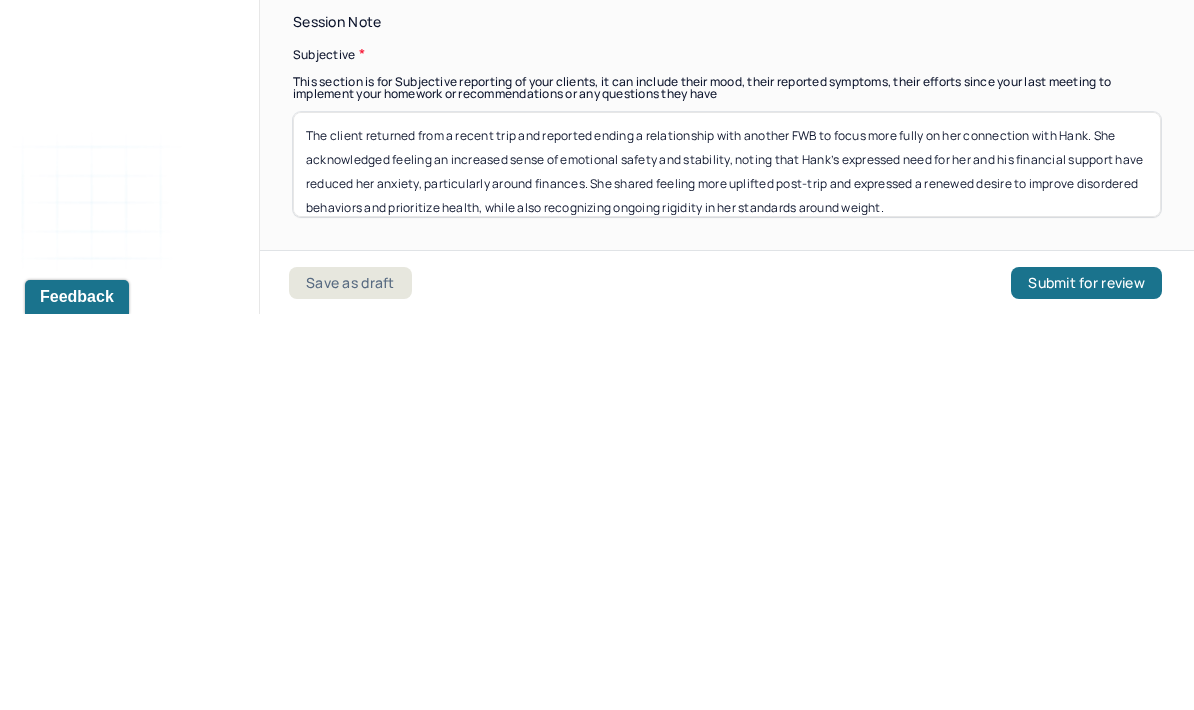 scroll, scrollTop: 1122, scrollLeft: 0, axis: vertical 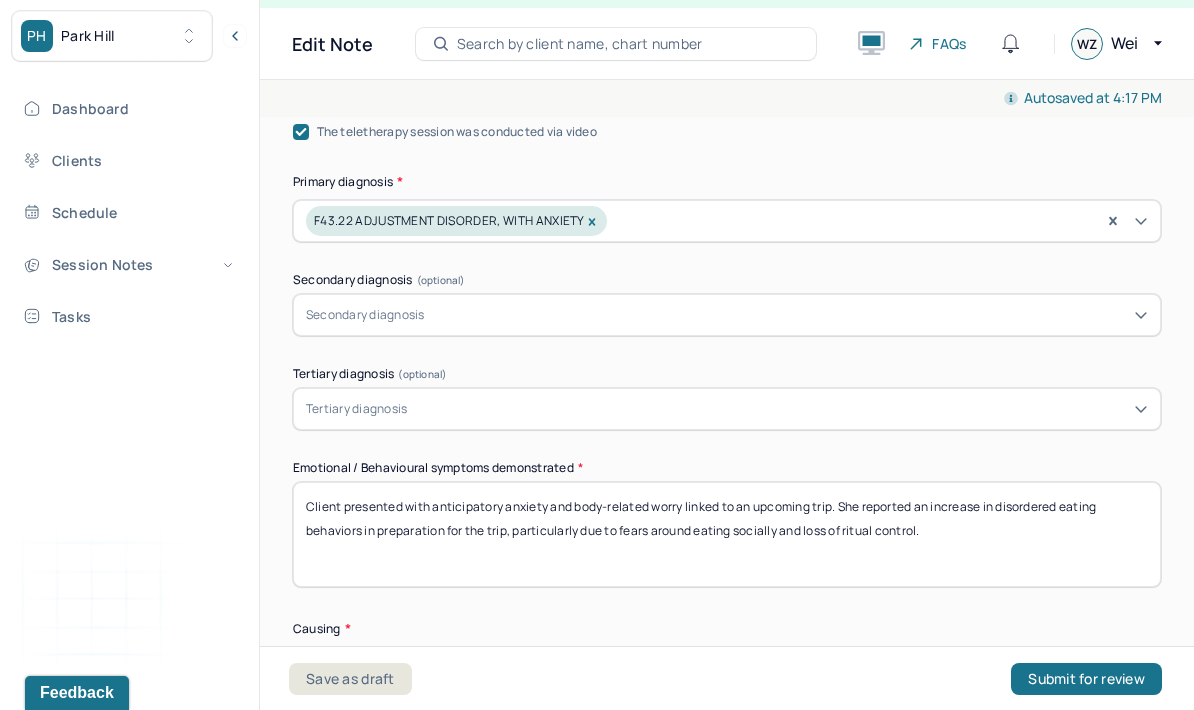type on "The client was aware of the struggle of communicating openly in any relationship." 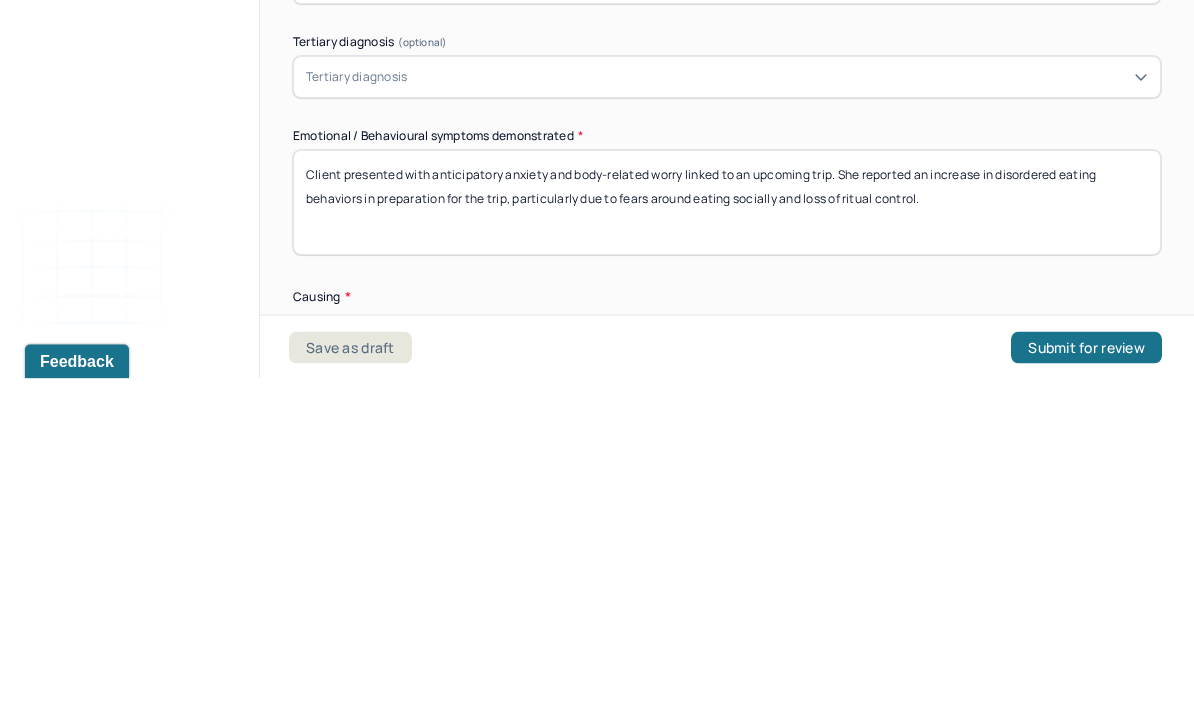 click on "Client presented with anticipatory anxiety and body-related worry linked to an upcoming trip. She reported an increase in disordered eating behaviors in preparation for the trip, particularly due to fears around eating socially and loss of ritual control." at bounding box center (727, 534) 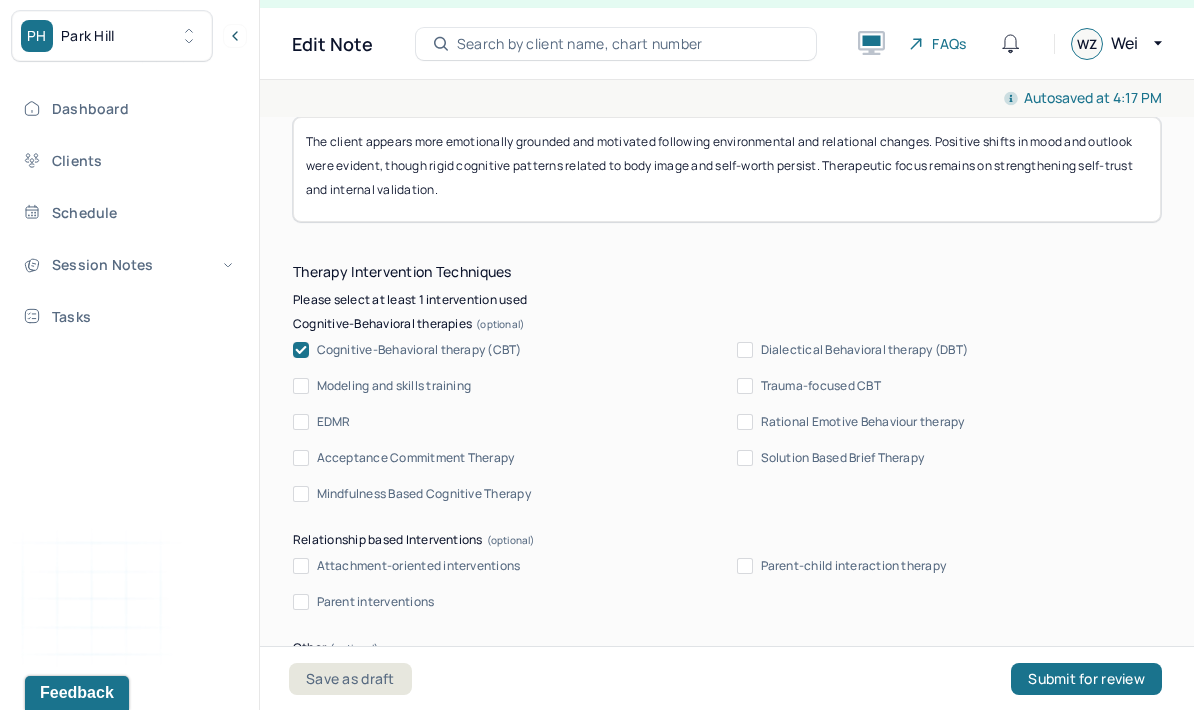 type on "The client shows improved emotional stability and motivation for change following environmental and relational shifts. However, she continues to exhibit disordered thinking around weight and high self-imposed standards." 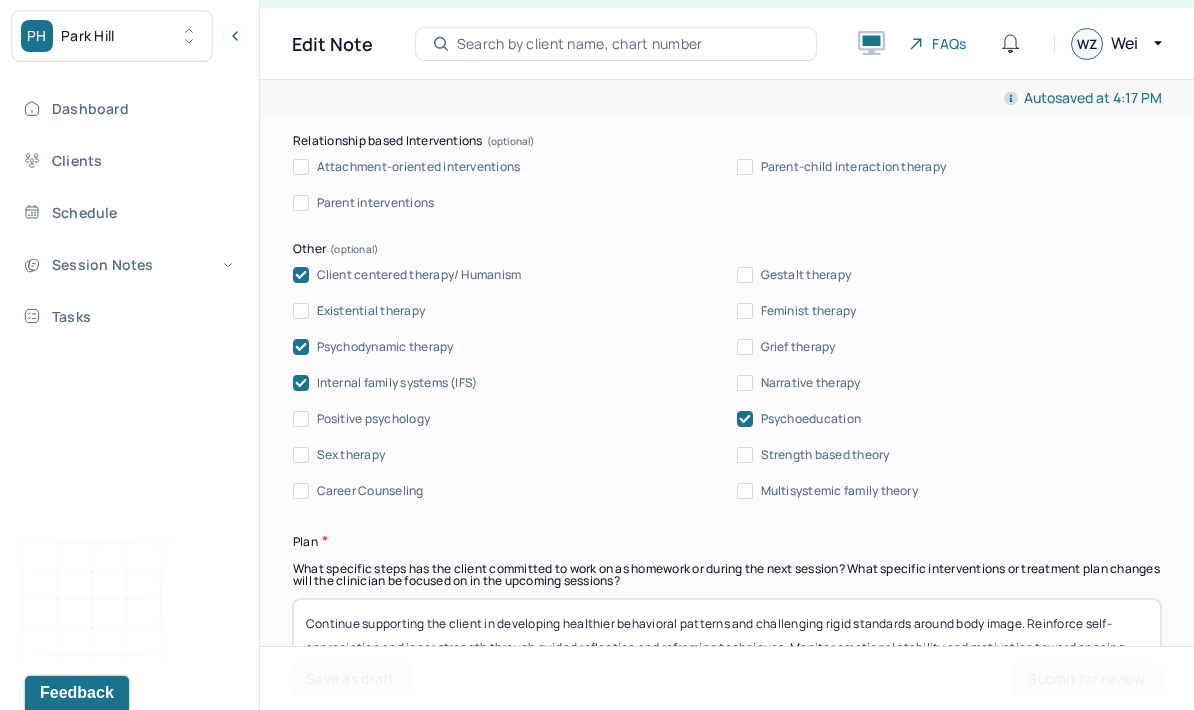scroll, scrollTop: 2496, scrollLeft: 0, axis: vertical 